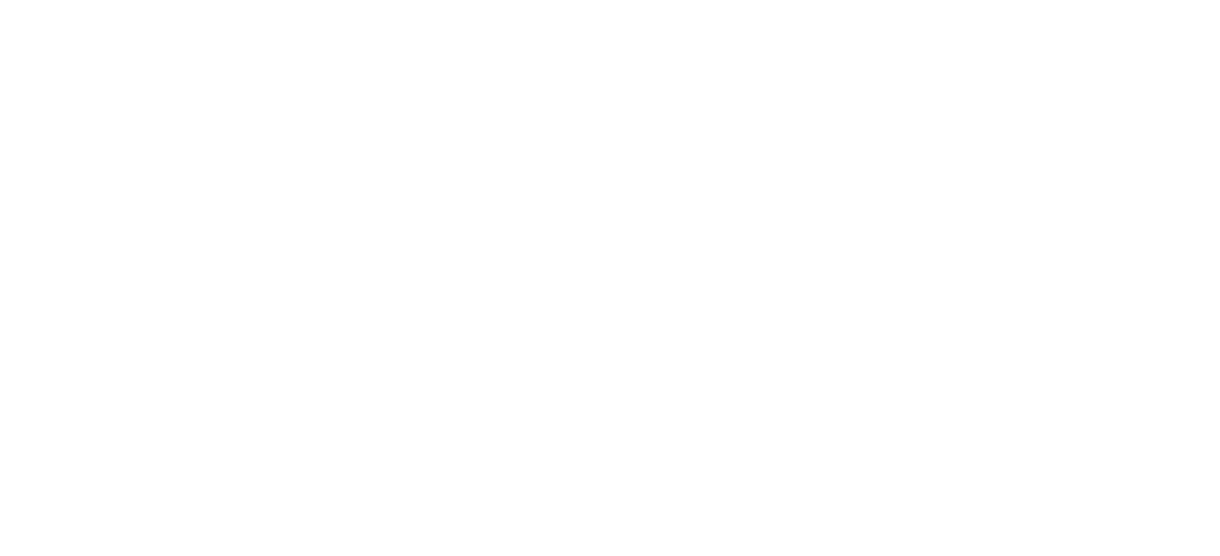 scroll, scrollTop: 0, scrollLeft: 0, axis: both 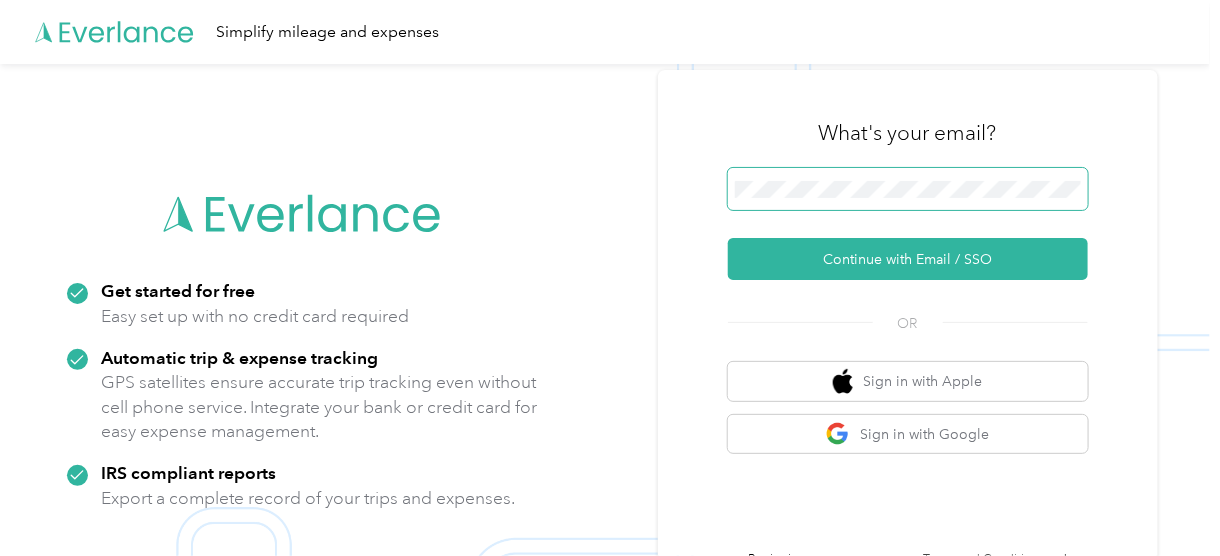 click at bounding box center (908, 189) 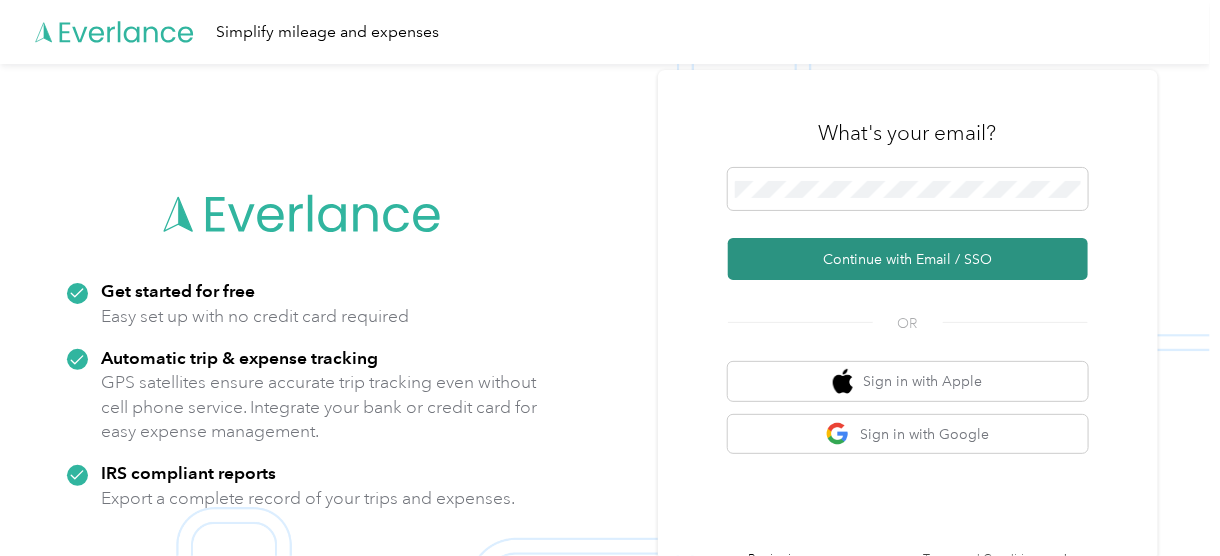 click on "Continue with Email / SSO" at bounding box center (908, 259) 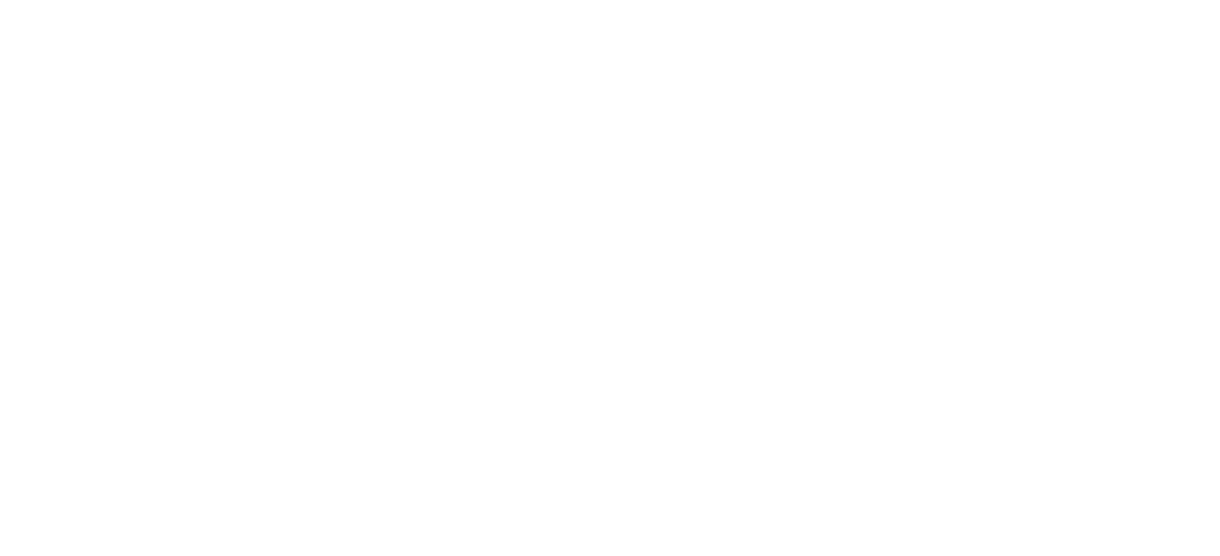 scroll, scrollTop: 0, scrollLeft: 0, axis: both 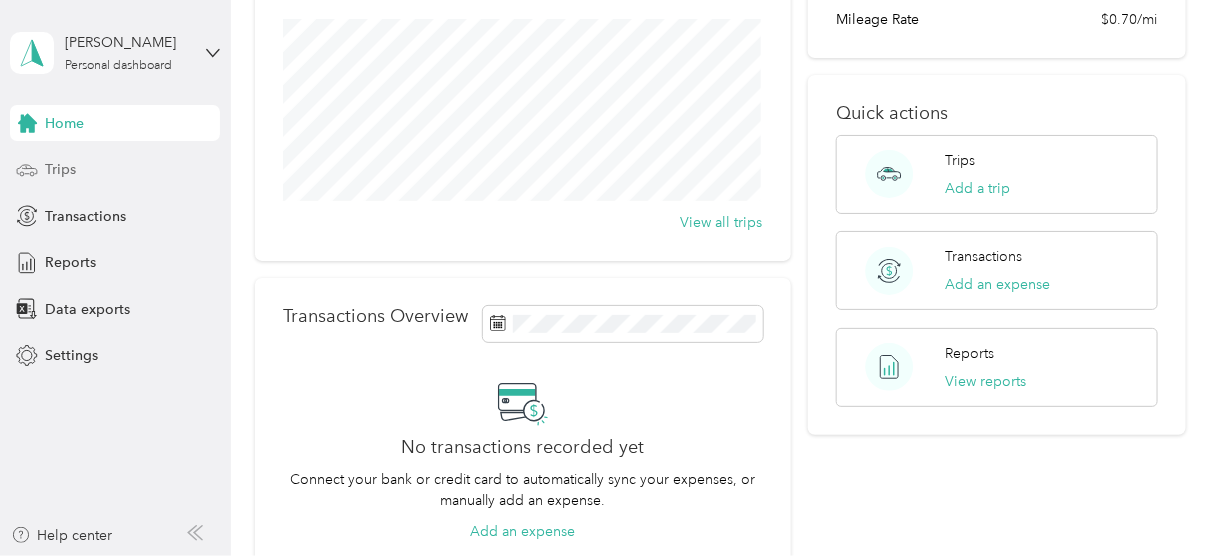 click on "Trips" at bounding box center [115, 170] 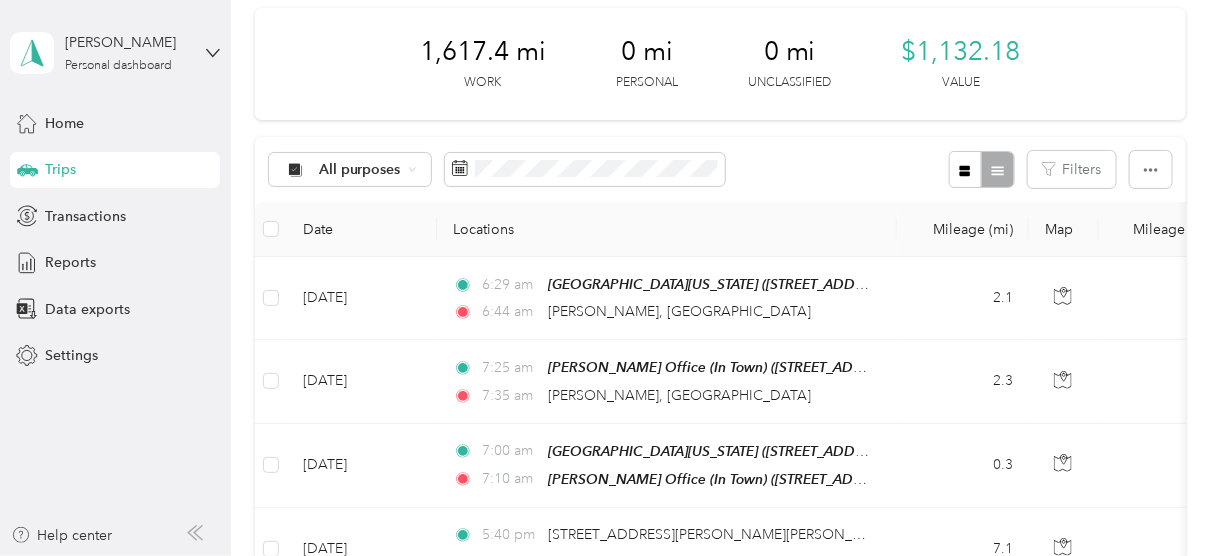 scroll, scrollTop: 0, scrollLeft: 0, axis: both 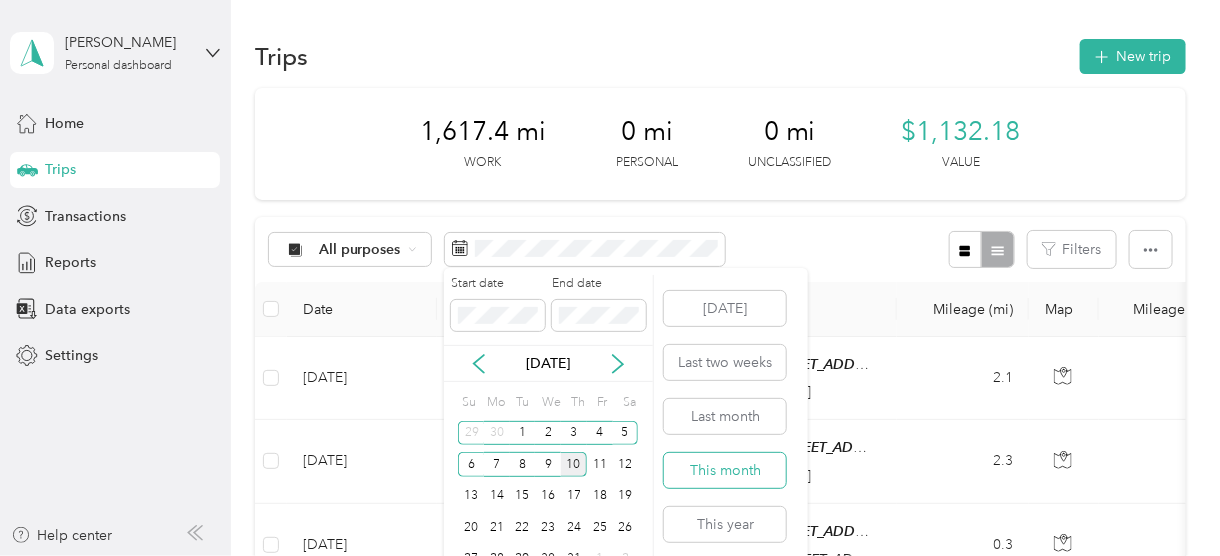 click on "This month" at bounding box center [725, 470] 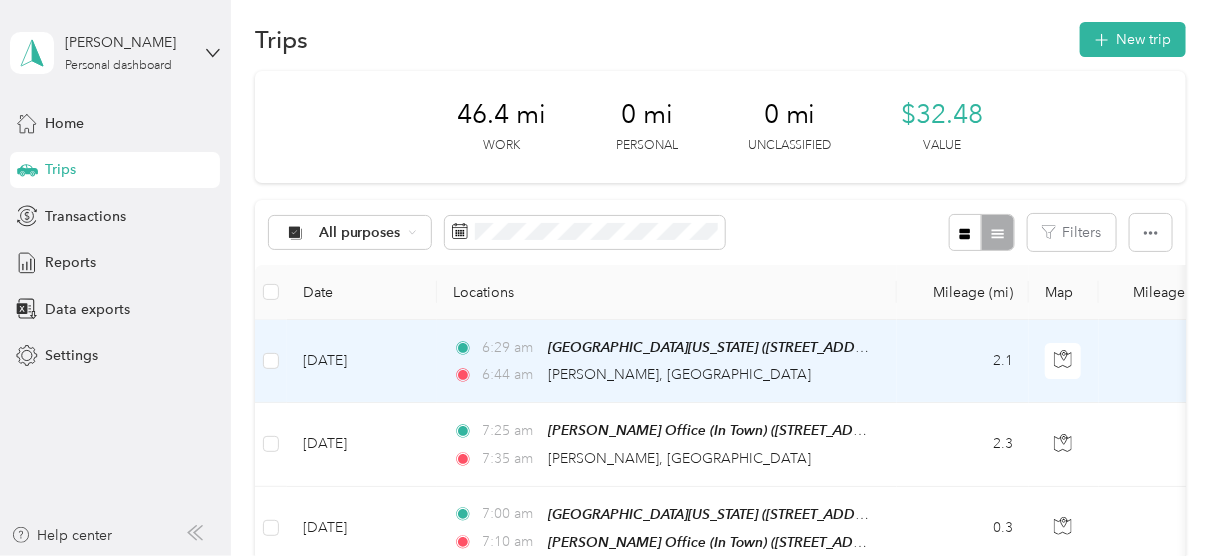 scroll, scrollTop: 0, scrollLeft: 0, axis: both 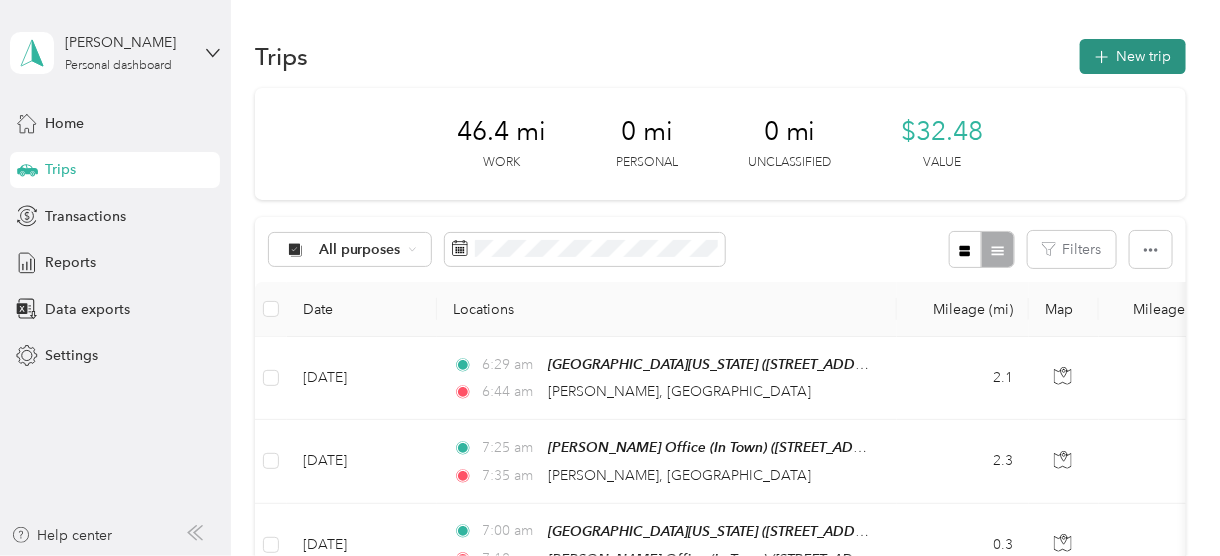 click on "New trip" at bounding box center (1133, 56) 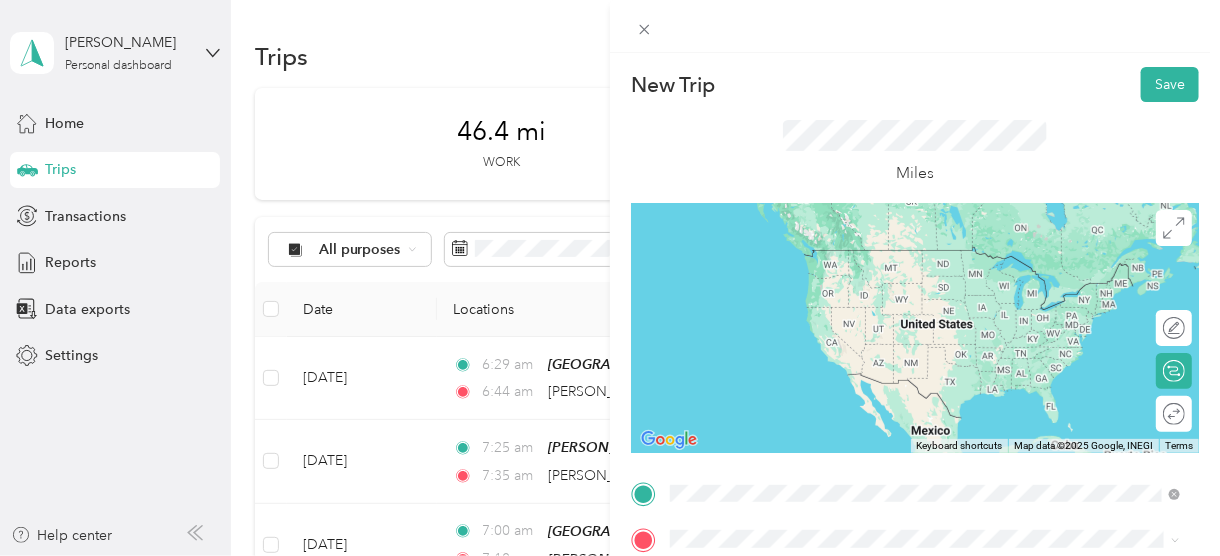 click on "TEAM" at bounding box center [739, 260] 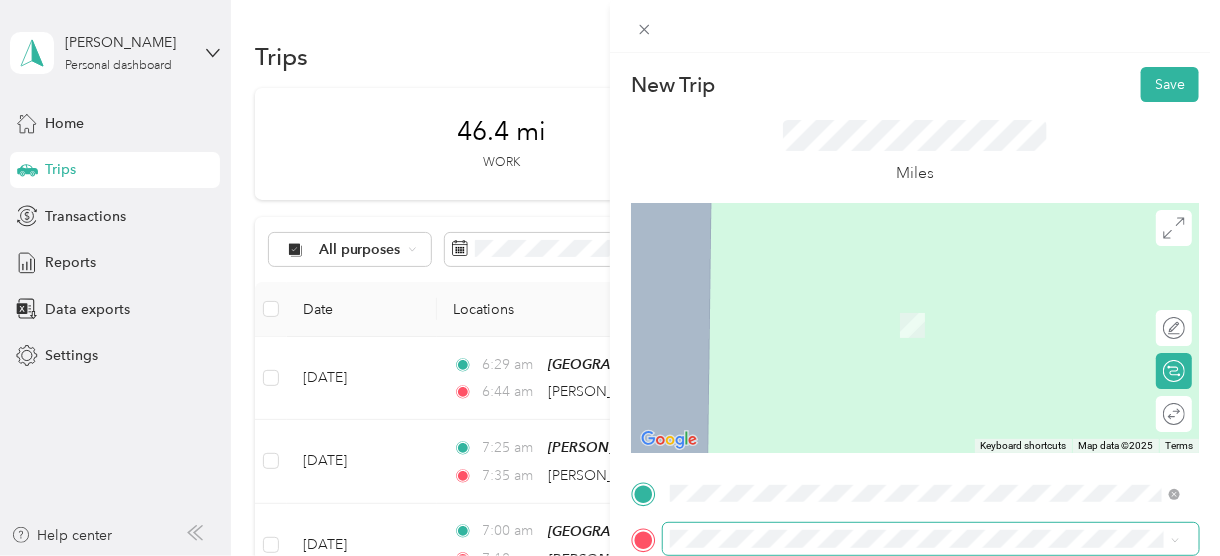 click at bounding box center [931, 539] 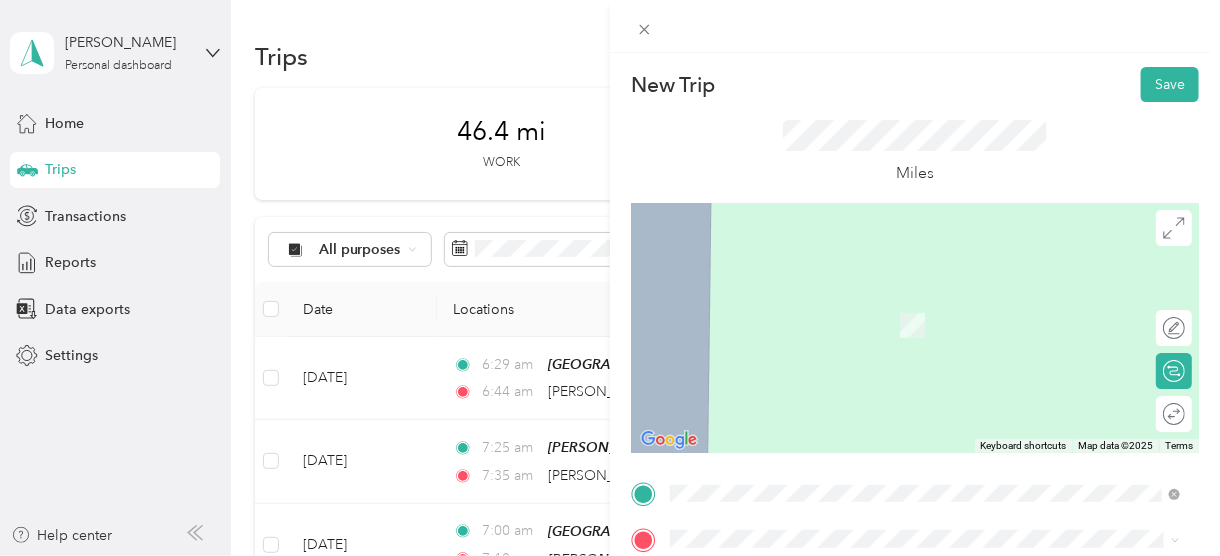 click on "[STREET_ADDRESS][US_STATE][PERSON_NAME][PERSON_NAME][US_STATE]" at bounding box center (919, 417) 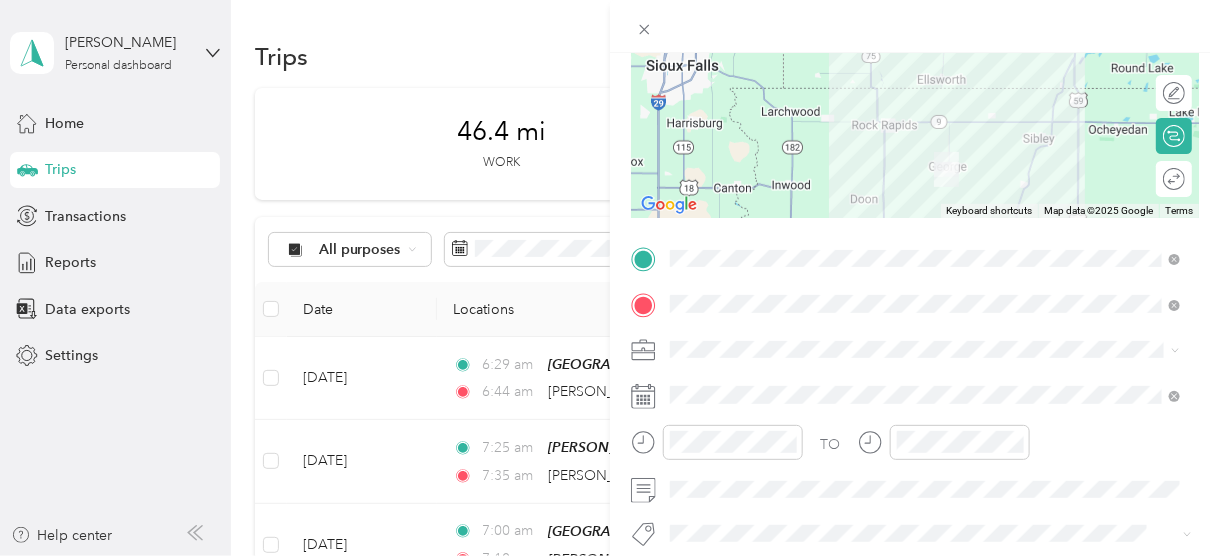 scroll, scrollTop: 254, scrollLeft: 0, axis: vertical 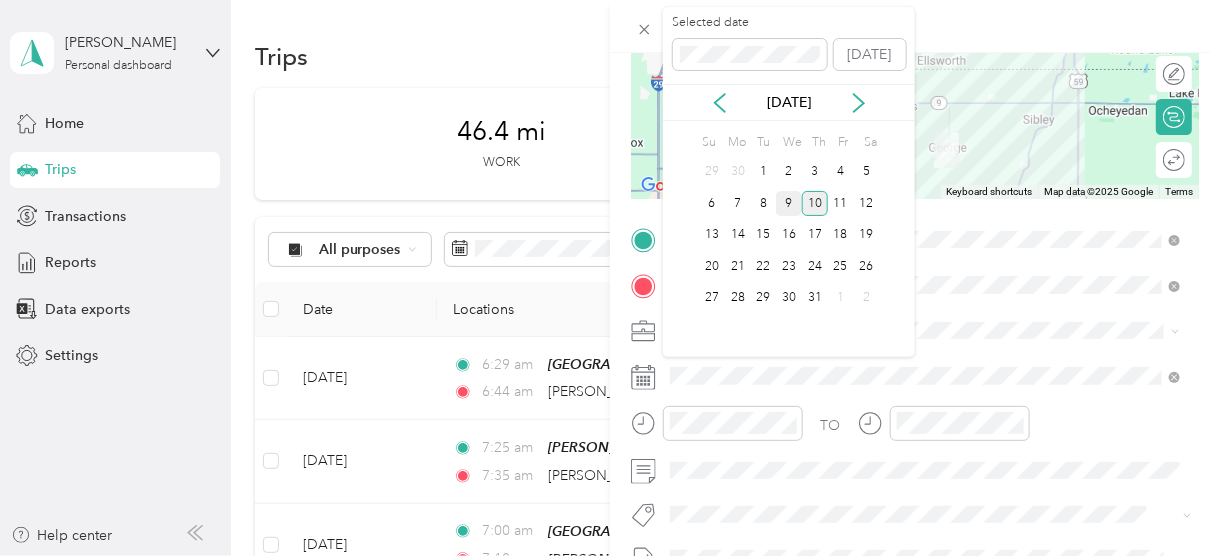 click on "9" at bounding box center (789, 203) 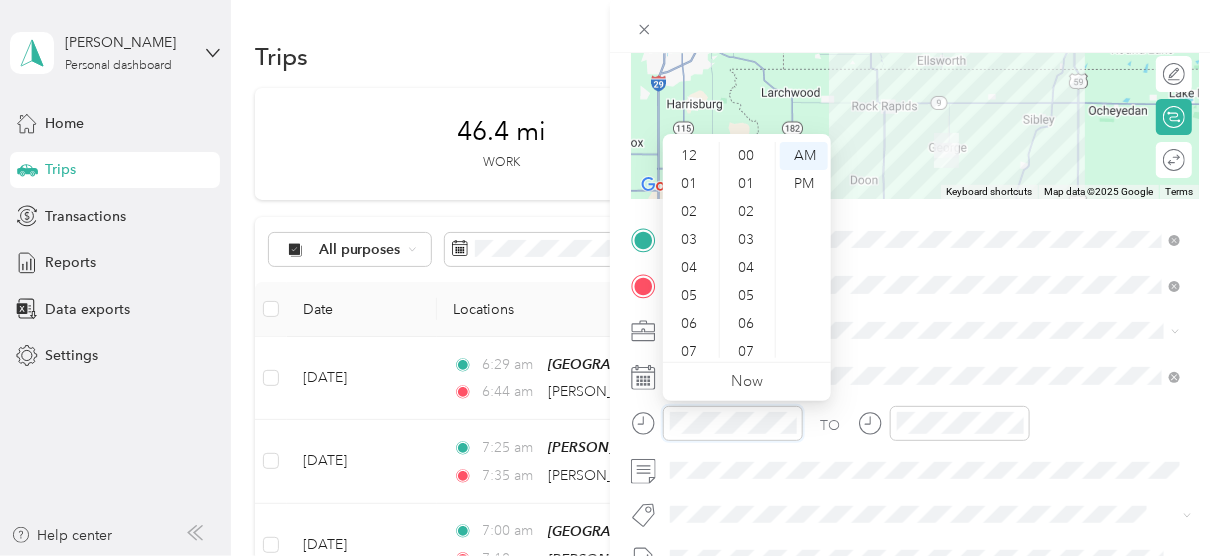 scroll, scrollTop: 810, scrollLeft: 0, axis: vertical 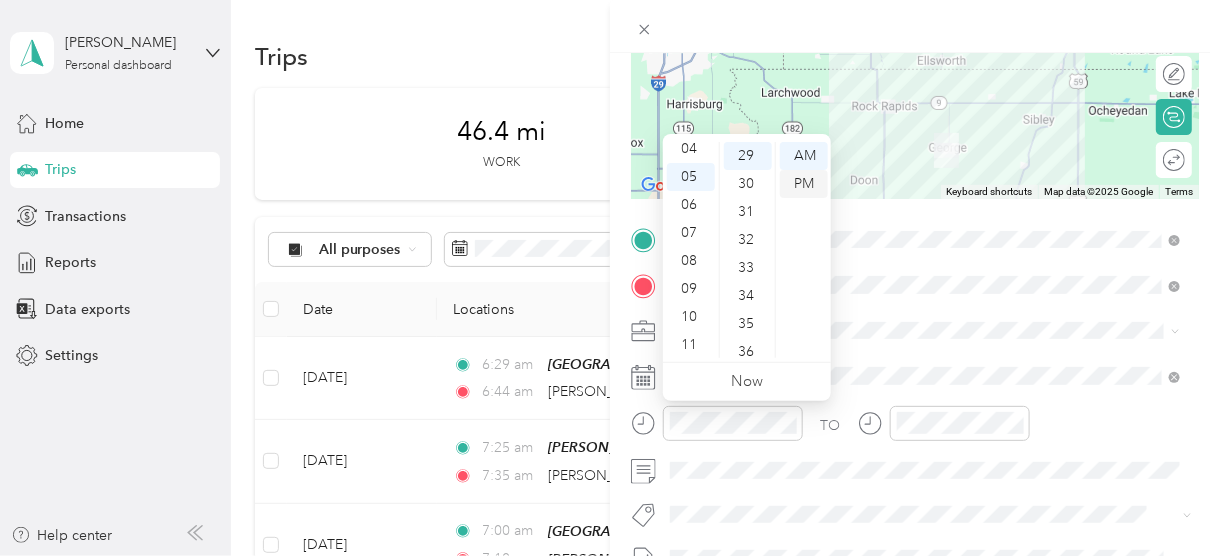 click on "PM" at bounding box center [804, 184] 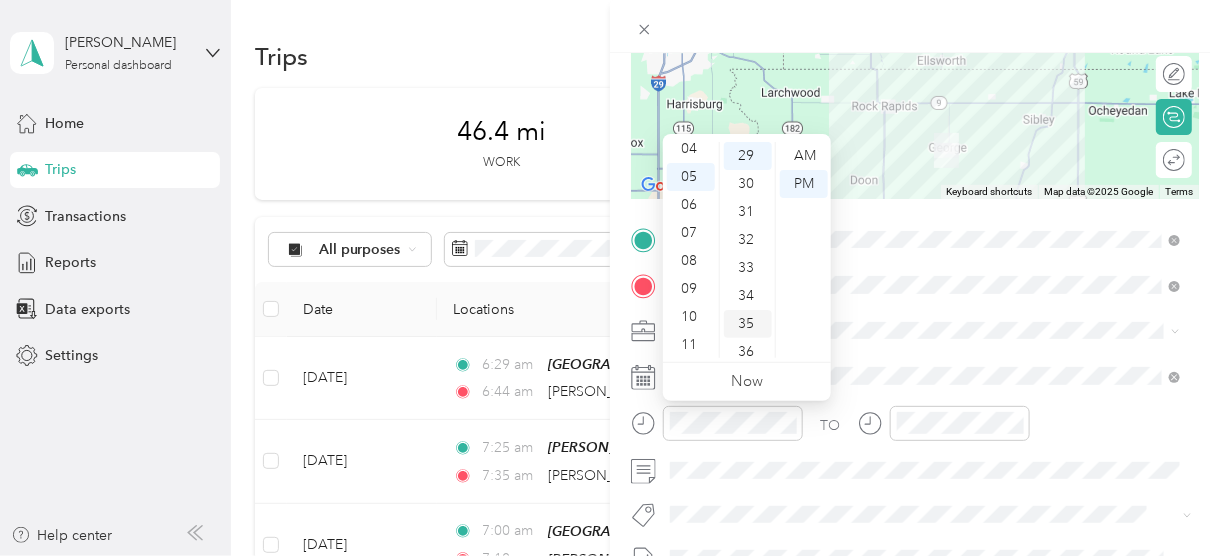 click on "35" at bounding box center (748, 324) 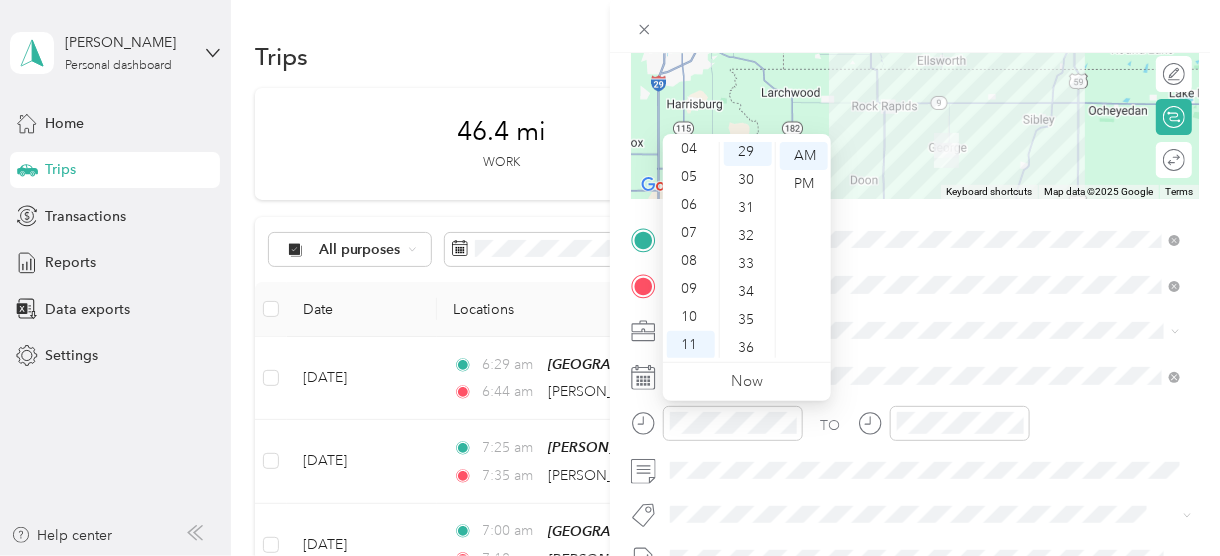 scroll, scrollTop: 812, scrollLeft: 0, axis: vertical 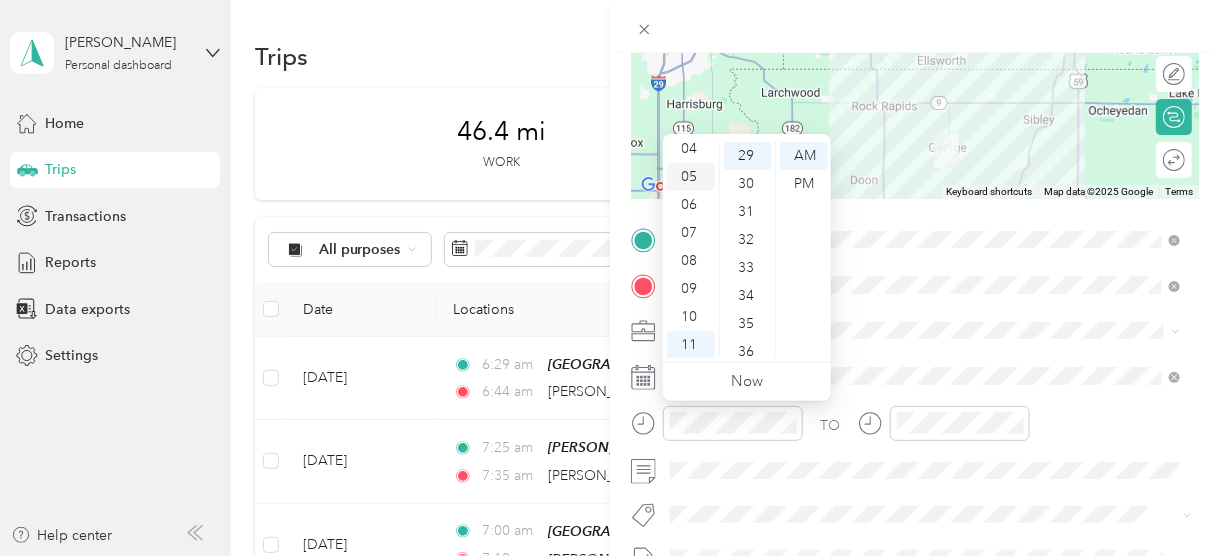 click on "05" at bounding box center [691, 177] 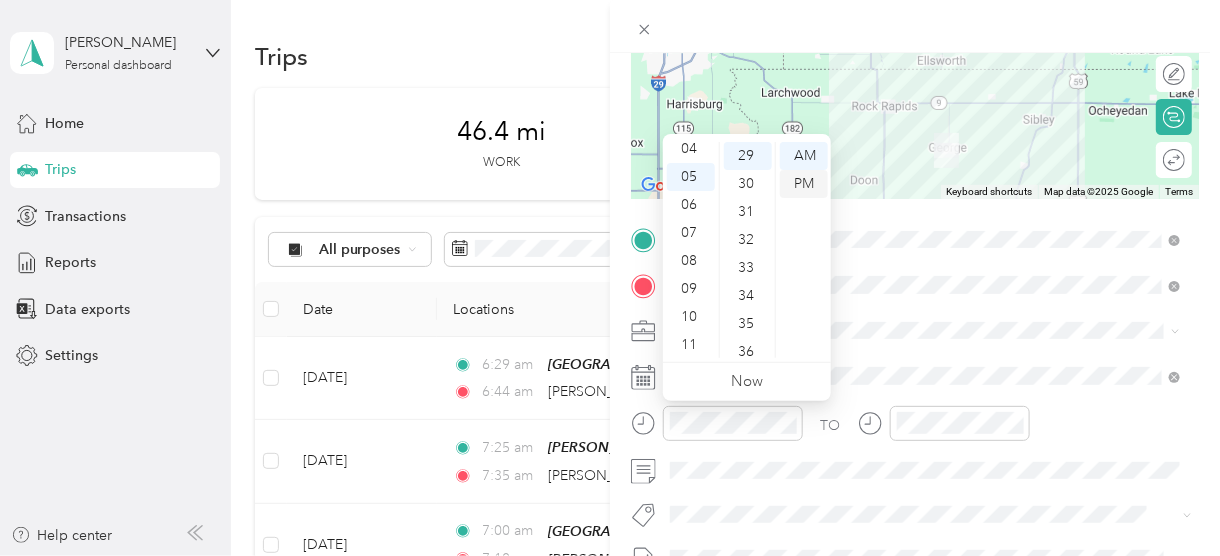 click on "PM" at bounding box center [804, 184] 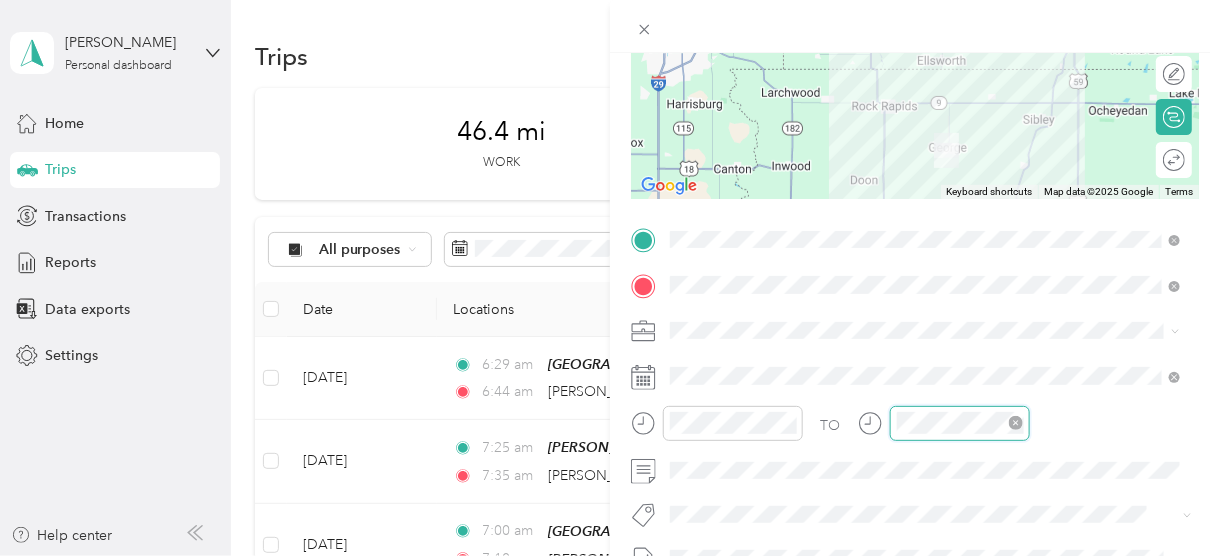 scroll, scrollTop: 119, scrollLeft: 0, axis: vertical 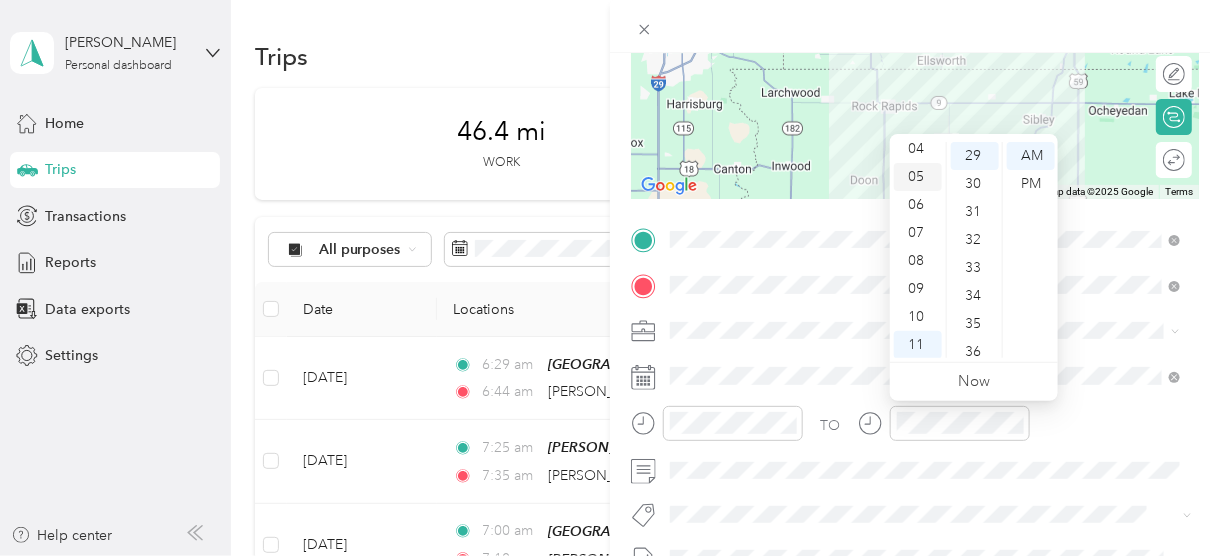 click on "05" at bounding box center [918, 177] 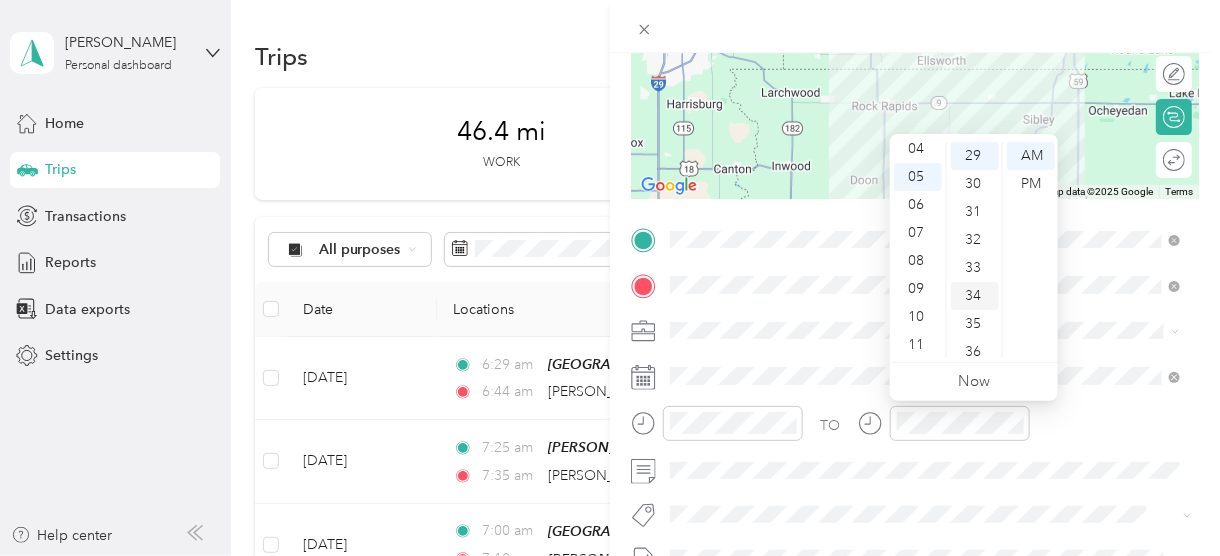 click on "34" at bounding box center (975, 296) 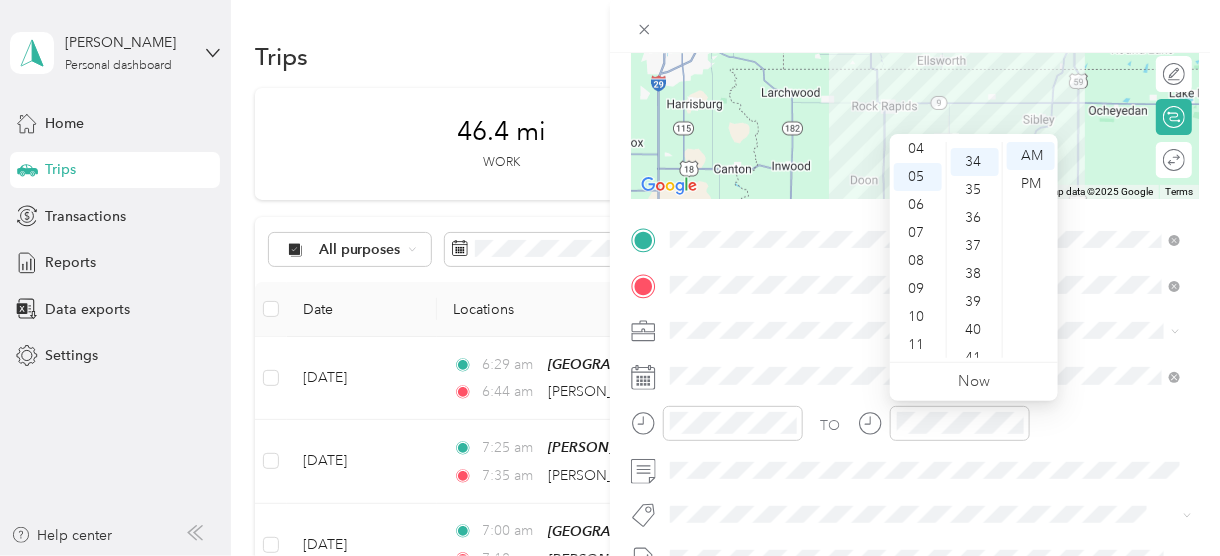 scroll, scrollTop: 952, scrollLeft: 0, axis: vertical 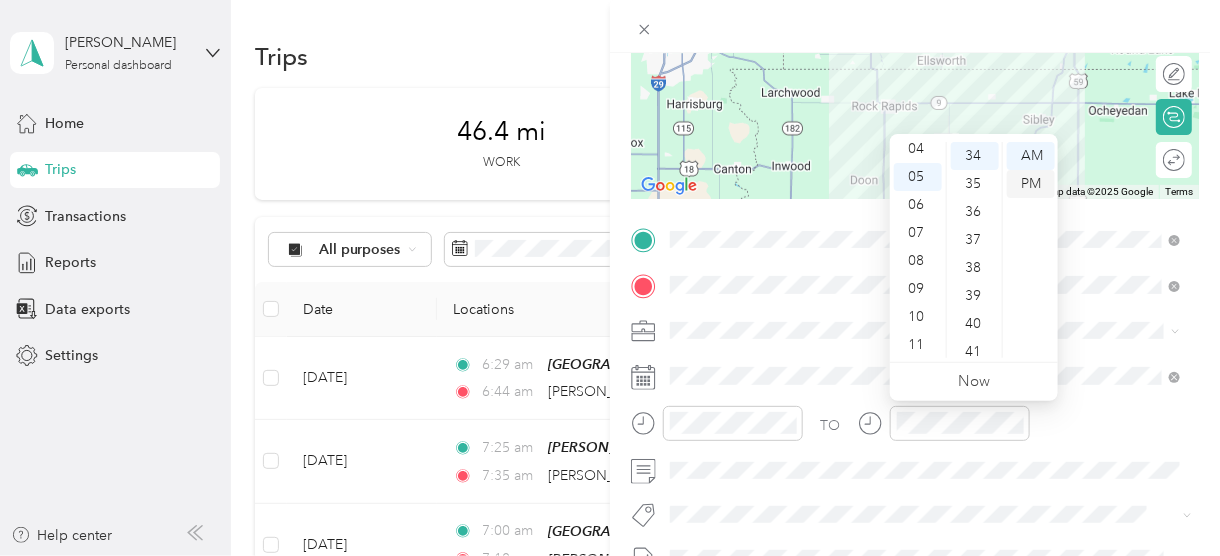 click on "PM" at bounding box center [1031, 184] 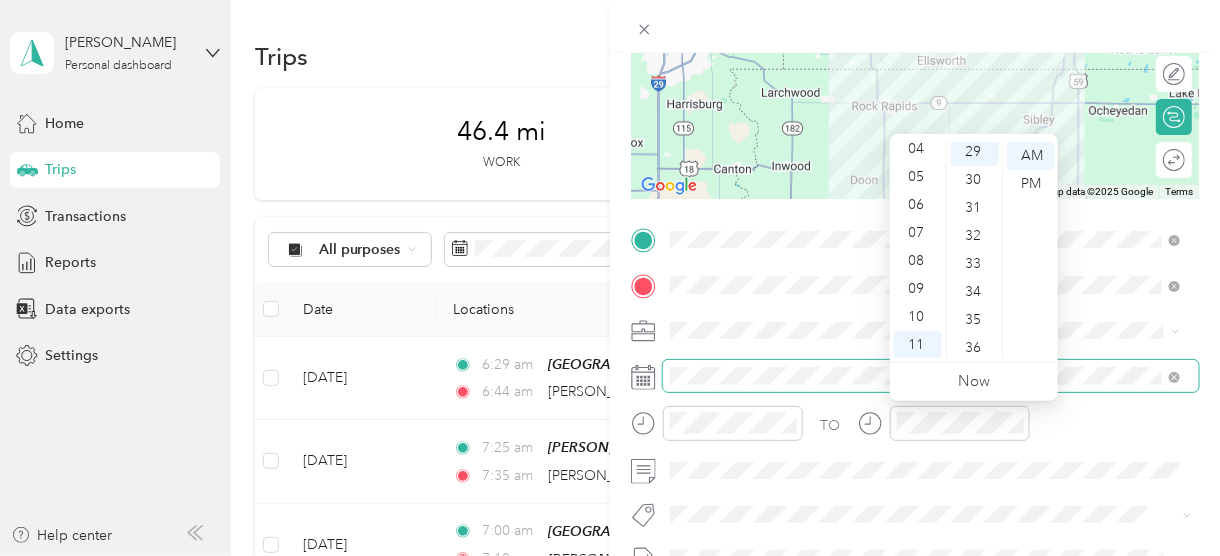 scroll, scrollTop: 812, scrollLeft: 0, axis: vertical 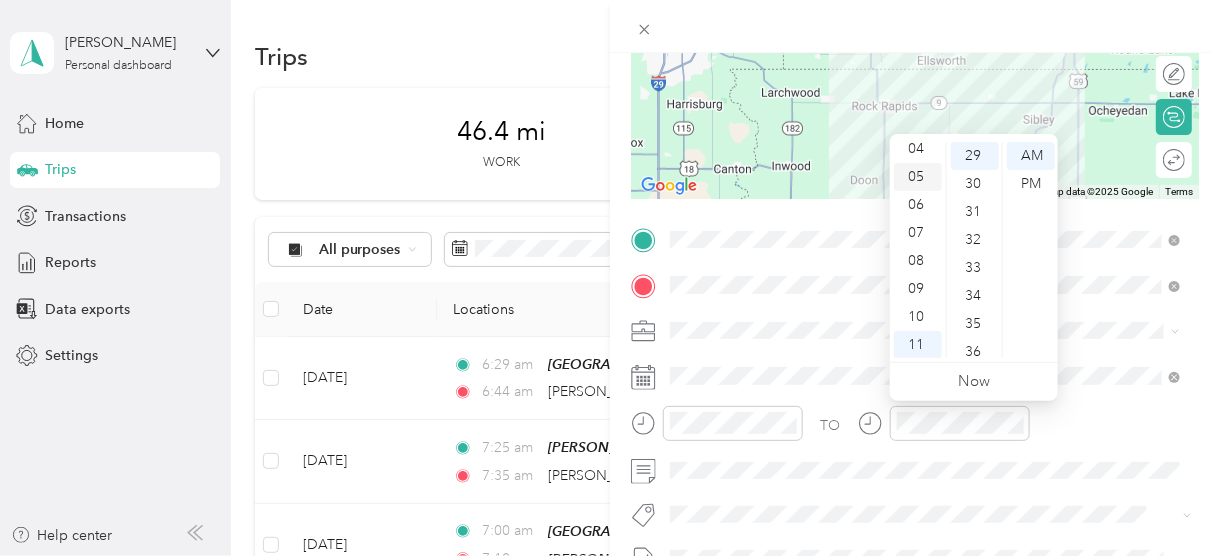 click on "05" at bounding box center (918, 177) 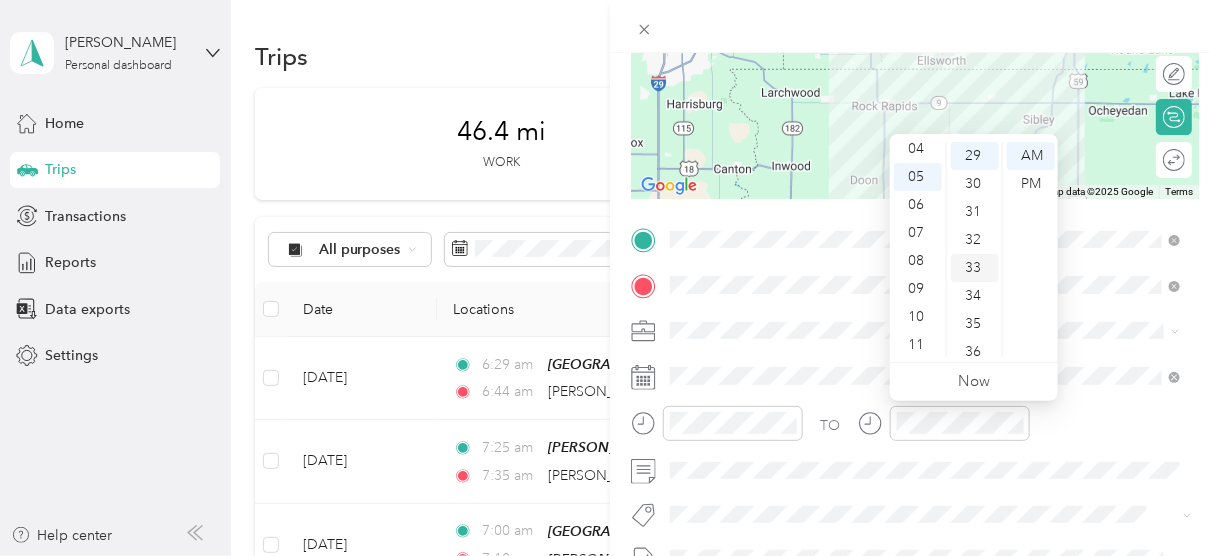 click on "33" at bounding box center [975, 268] 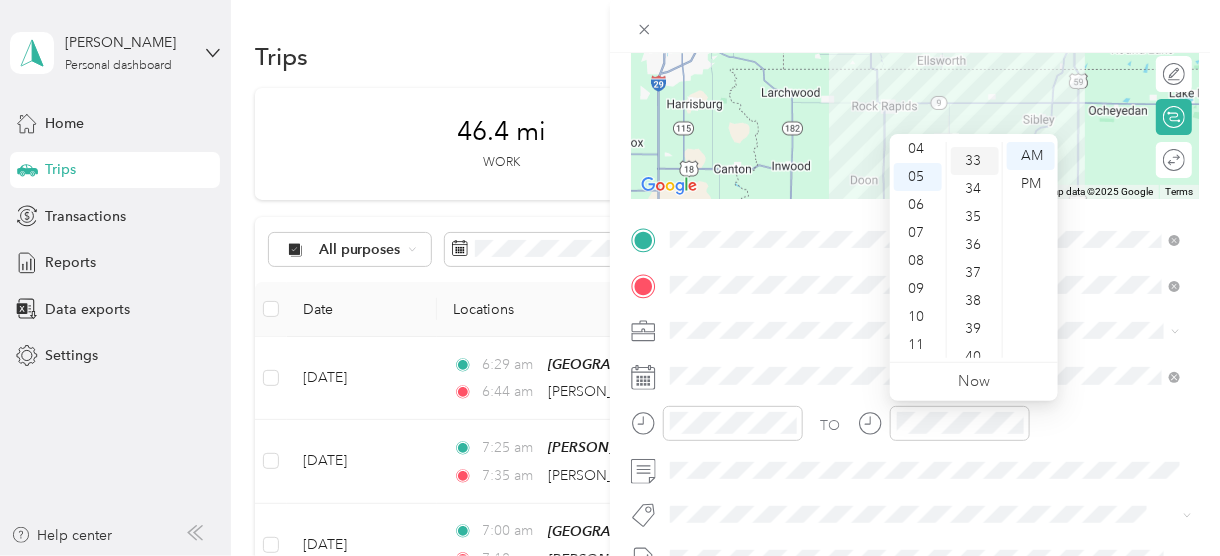 scroll, scrollTop: 924, scrollLeft: 0, axis: vertical 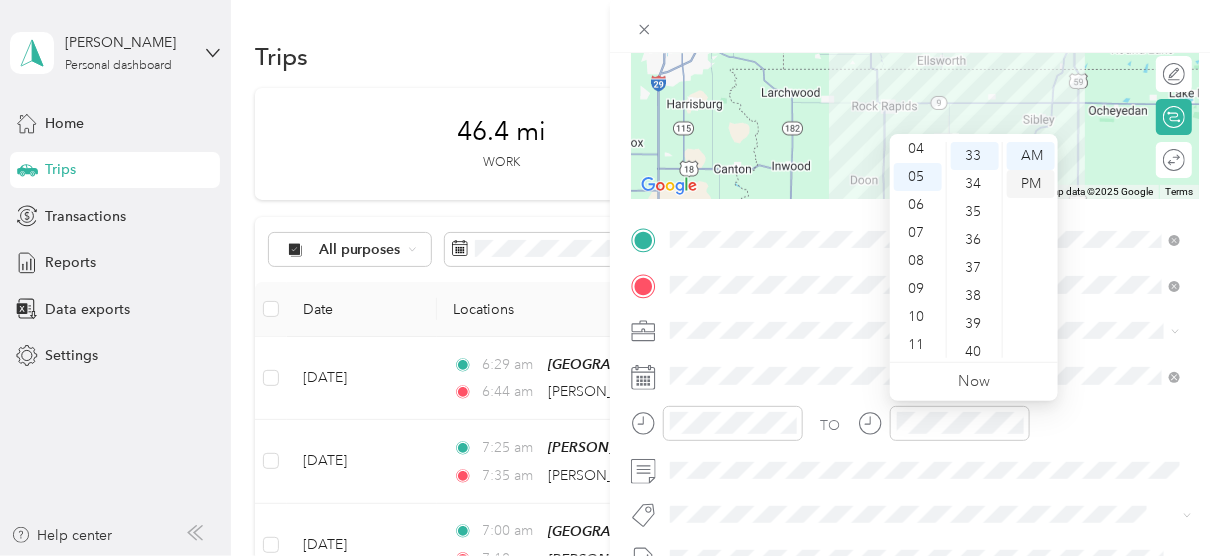 click on "PM" at bounding box center [1031, 184] 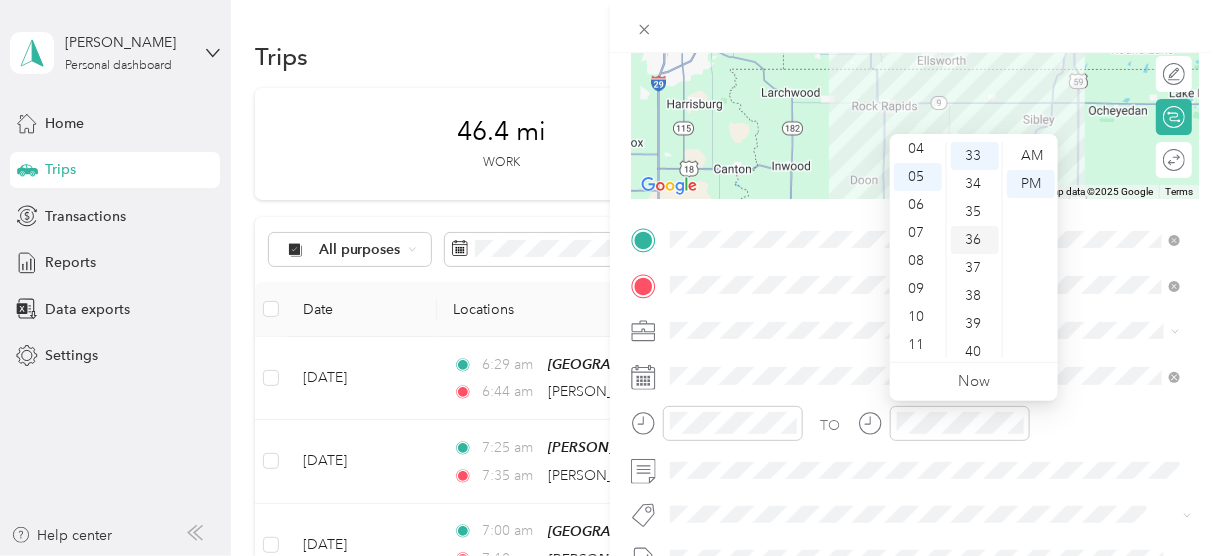 click on "36" at bounding box center (975, 240) 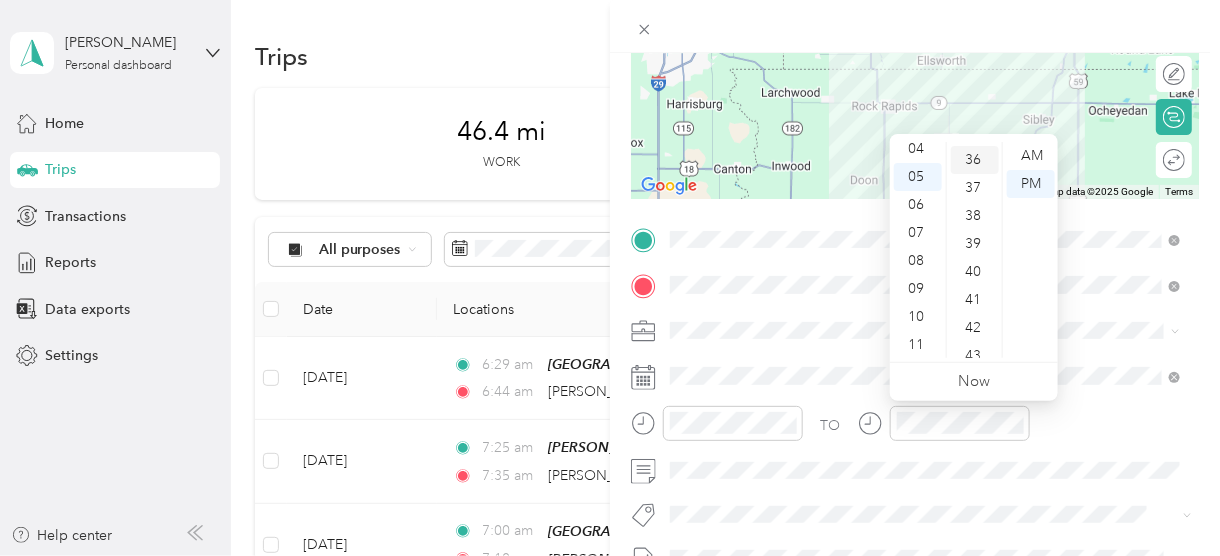 scroll, scrollTop: 1008, scrollLeft: 0, axis: vertical 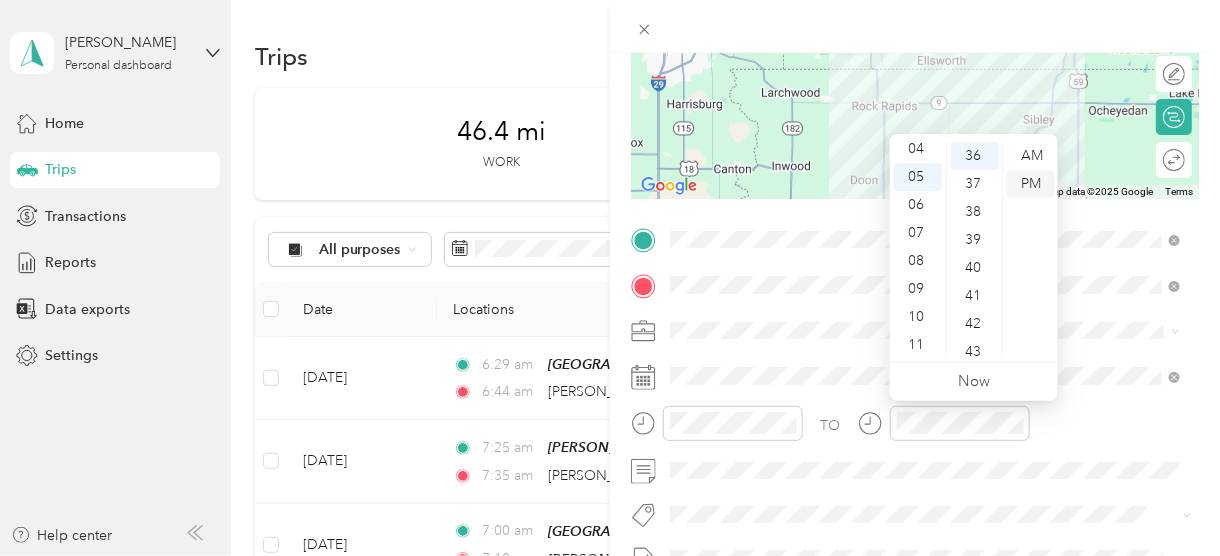 click on "PM" at bounding box center (1031, 184) 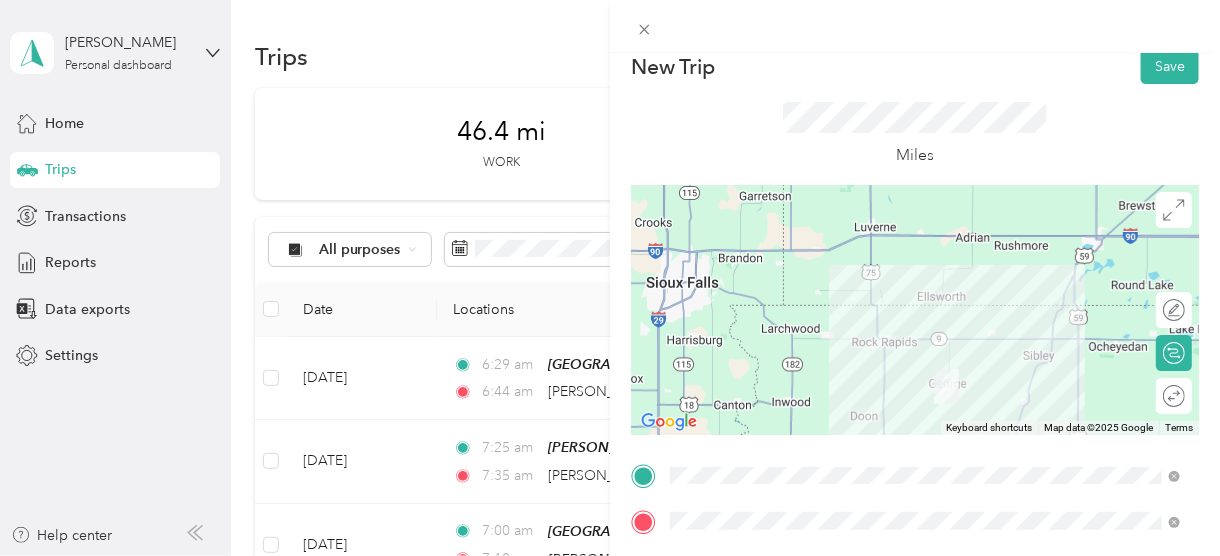 scroll, scrollTop: 0, scrollLeft: 0, axis: both 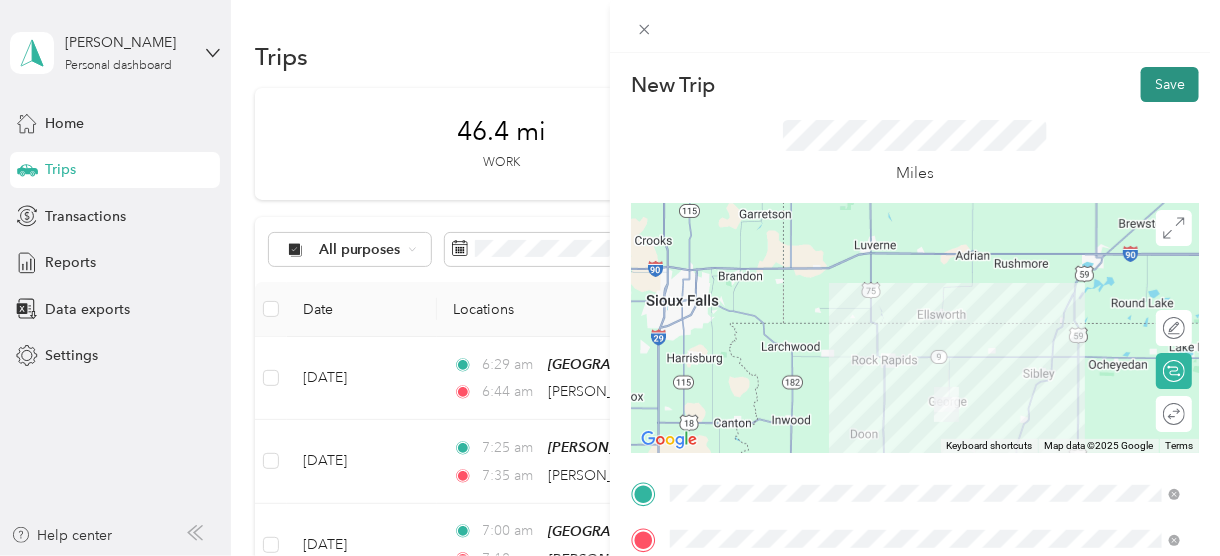 click on "Save" at bounding box center (1170, 84) 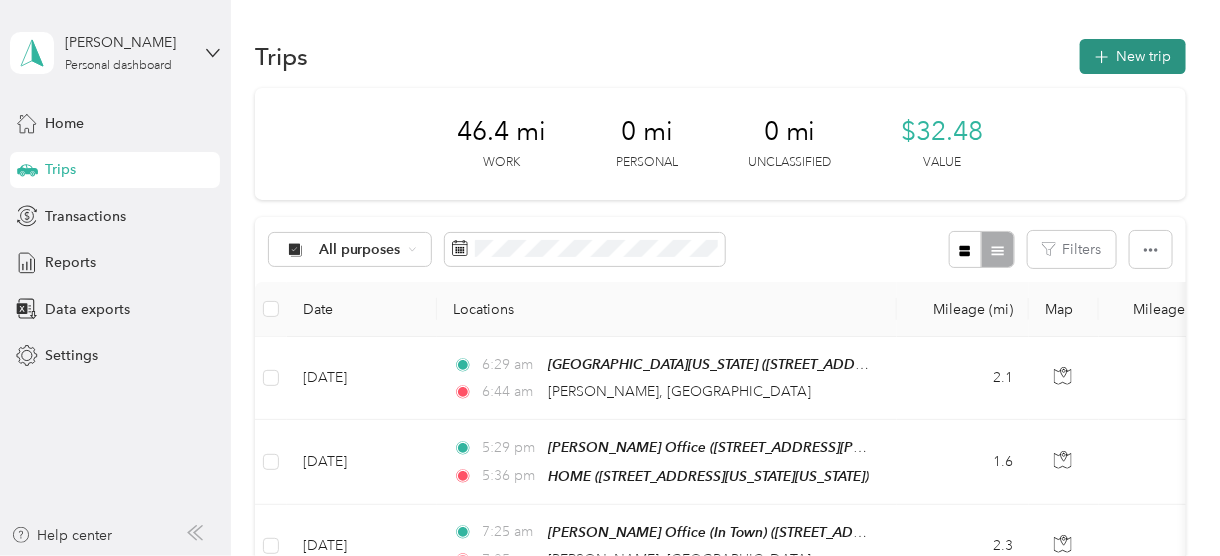 click on "New trip" at bounding box center [1133, 56] 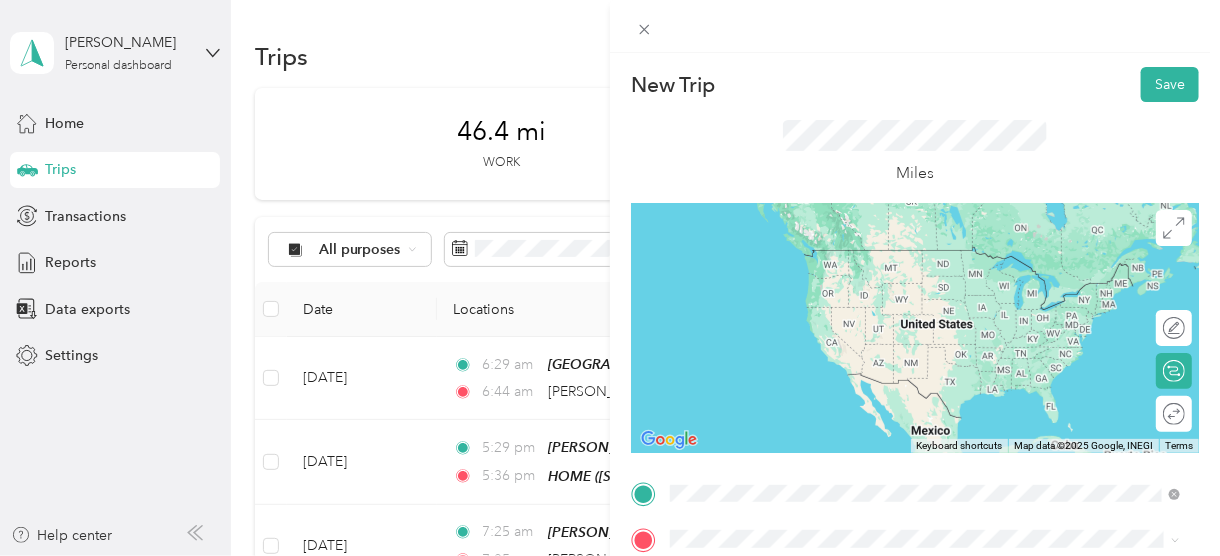 click on "[STREET_ADDRESS][PERSON_NAME][PERSON_NAME][US_STATE]" at bounding box center (919, 286) 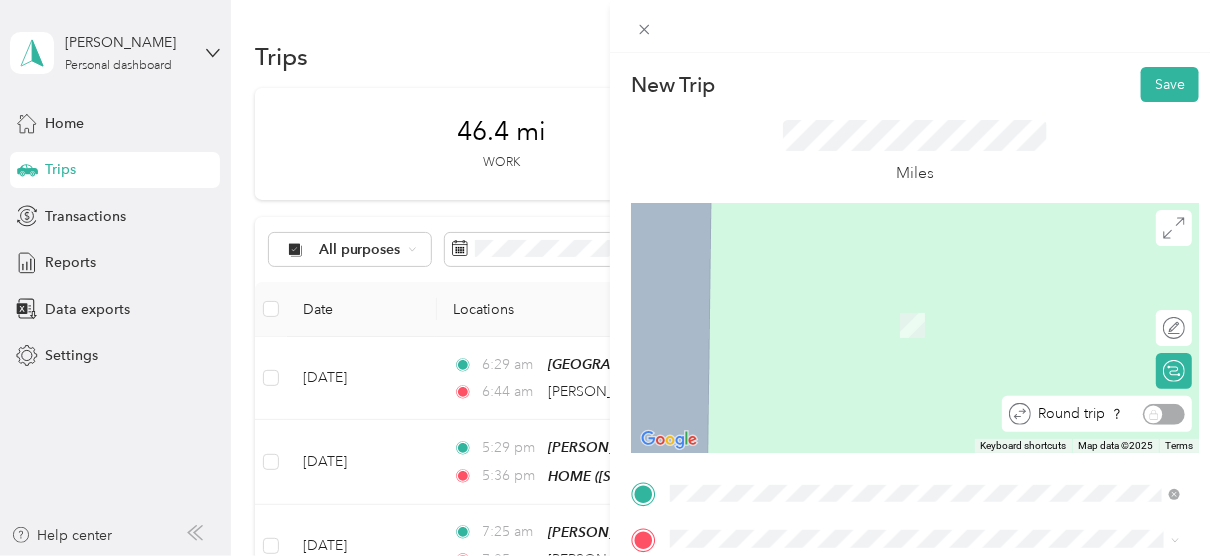 click on "Round trip" at bounding box center [1108, 414] 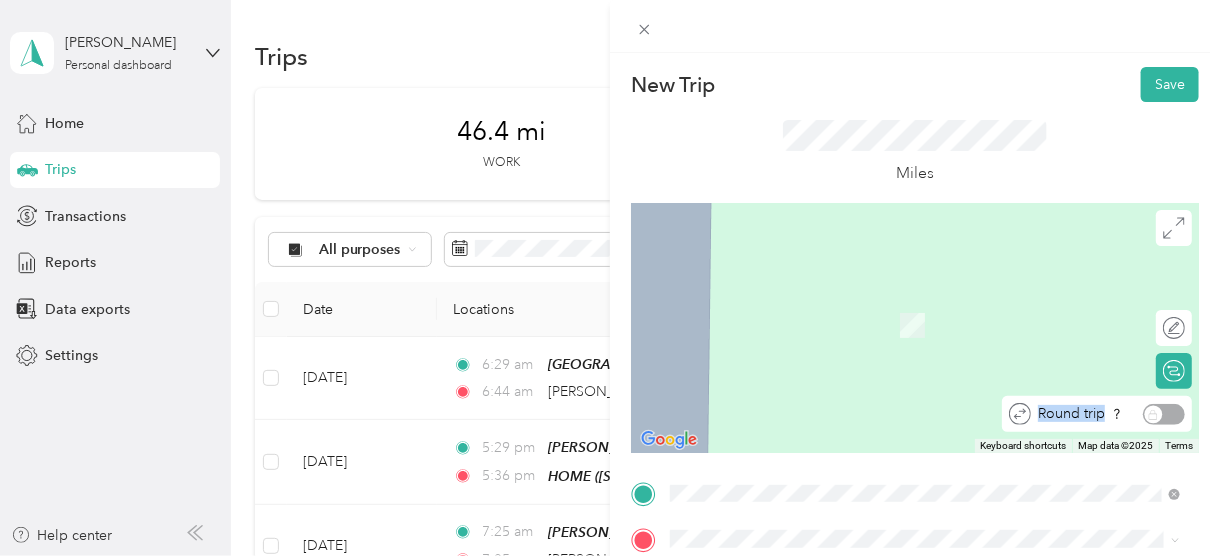 drag, startPoint x: 1141, startPoint y: 416, endPoint x: 1194, endPoint y: 413, distance: 53.08484 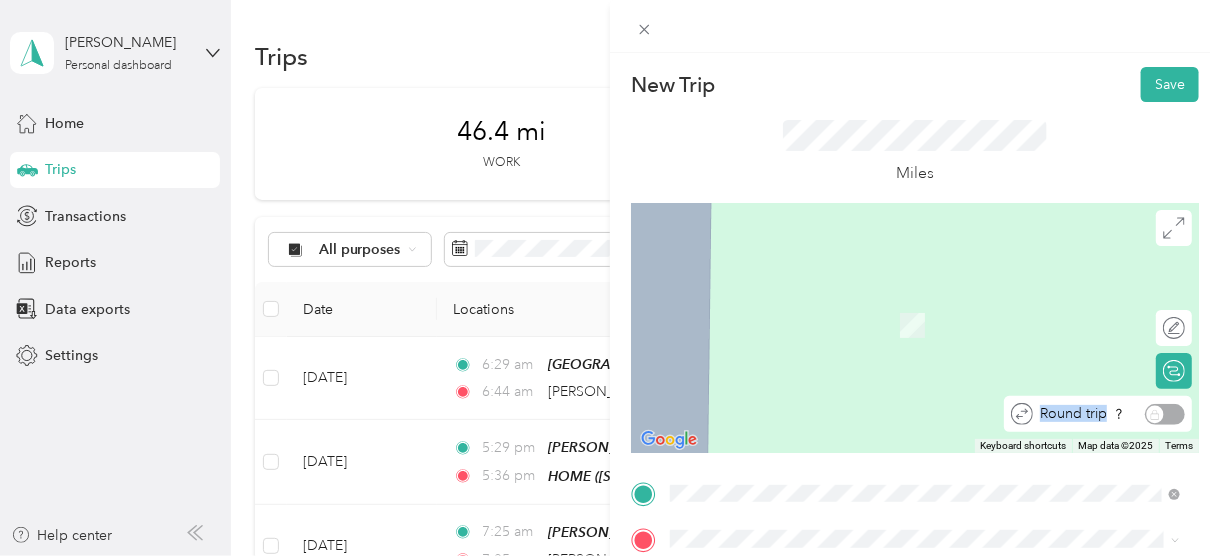click on "Round trip" at bounding box center [1109, 414] 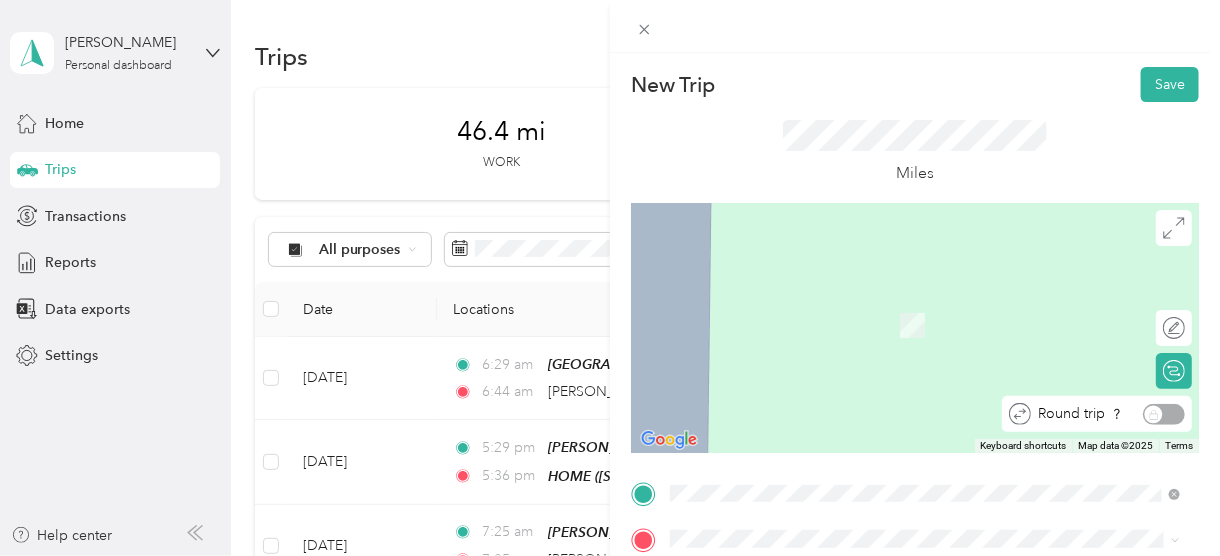 click on "Round trip" at bounding box center (1108, 414) 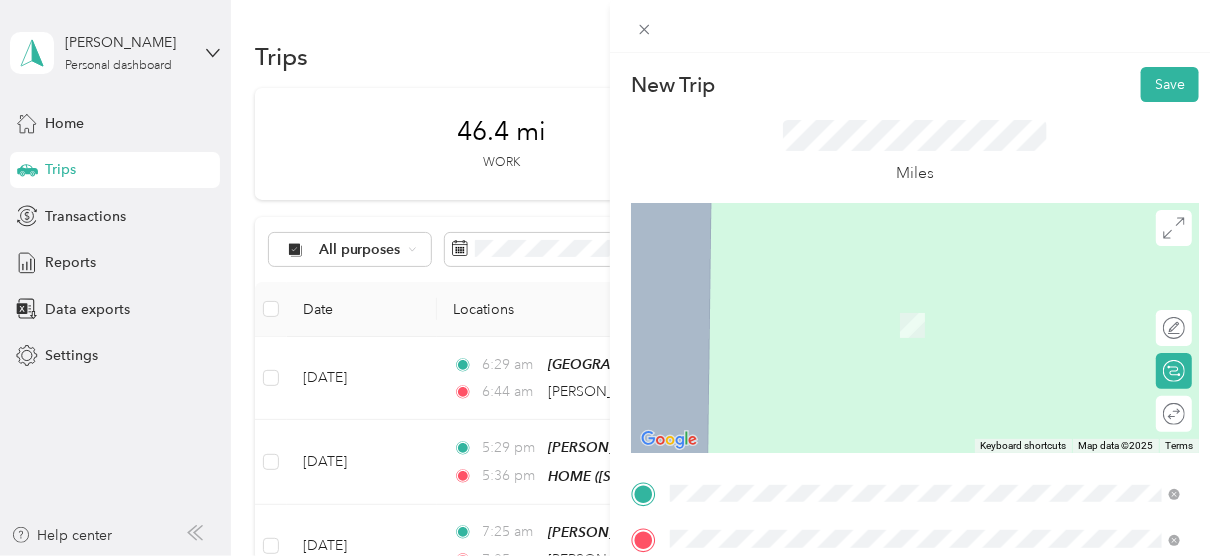 click on "[STREET_ADDRESS][US_STATE]" at bounding box center (808, 429) 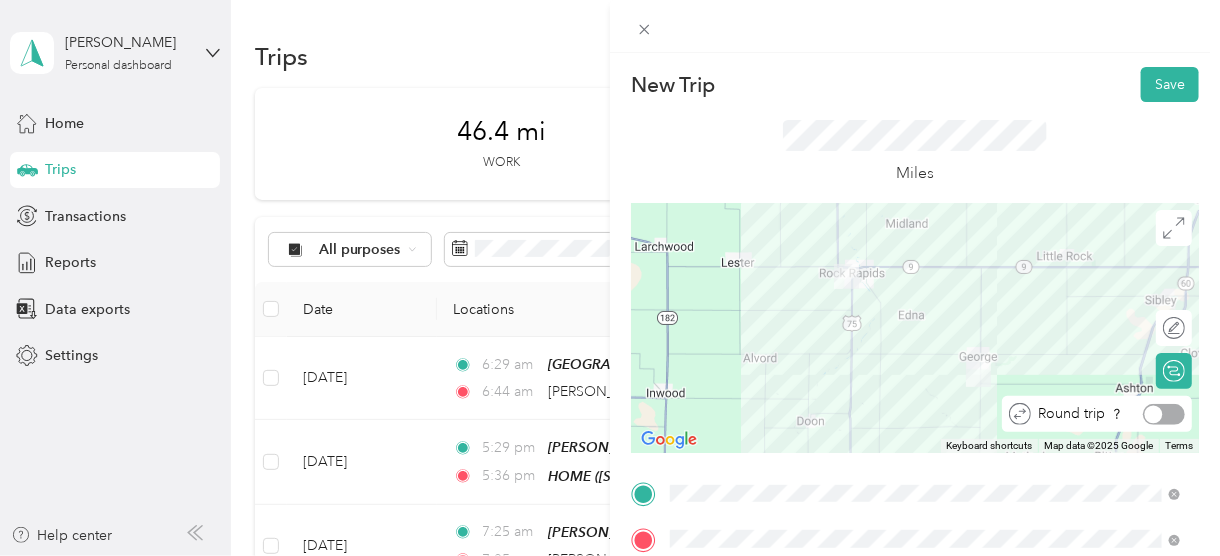click at bounding box center (1164, 414) 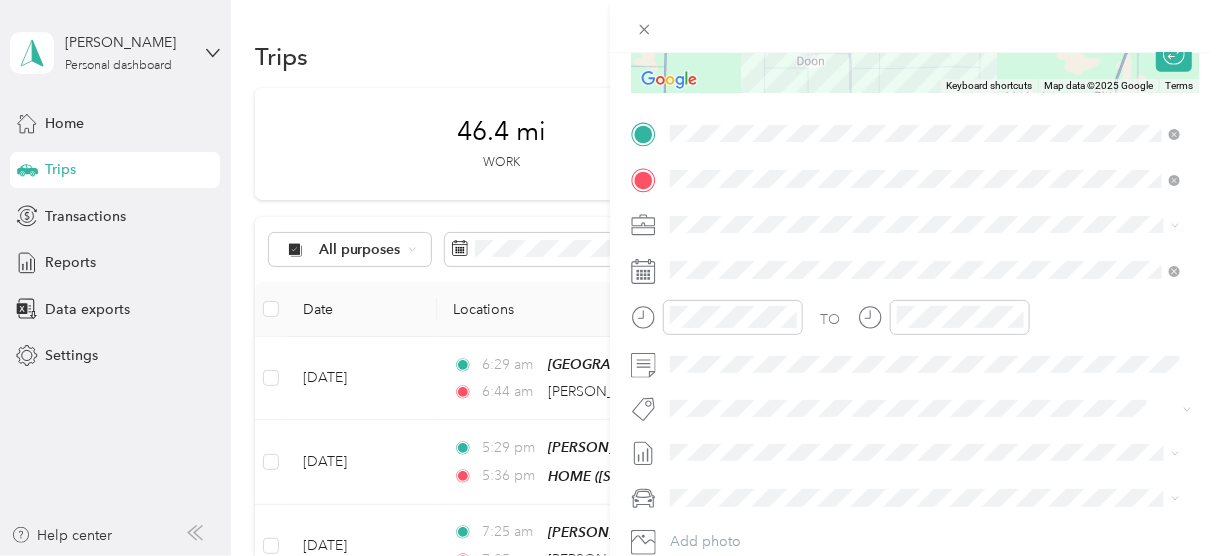 scroll, scrollTop: 371, scrollLeft: 0, axis: vertical 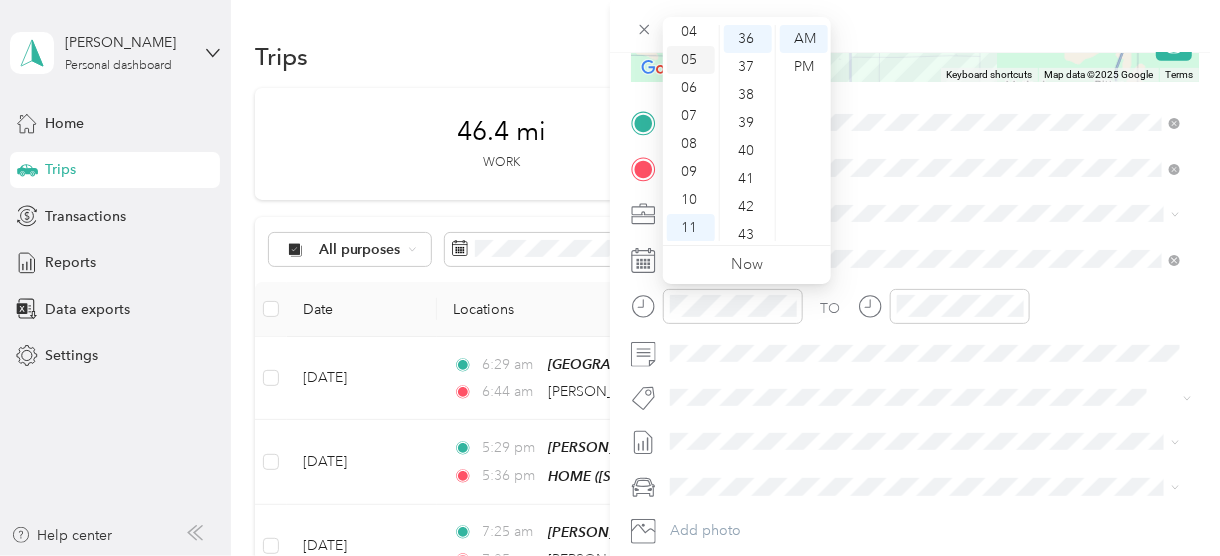 click on "05" at bounding box center [691, 60] 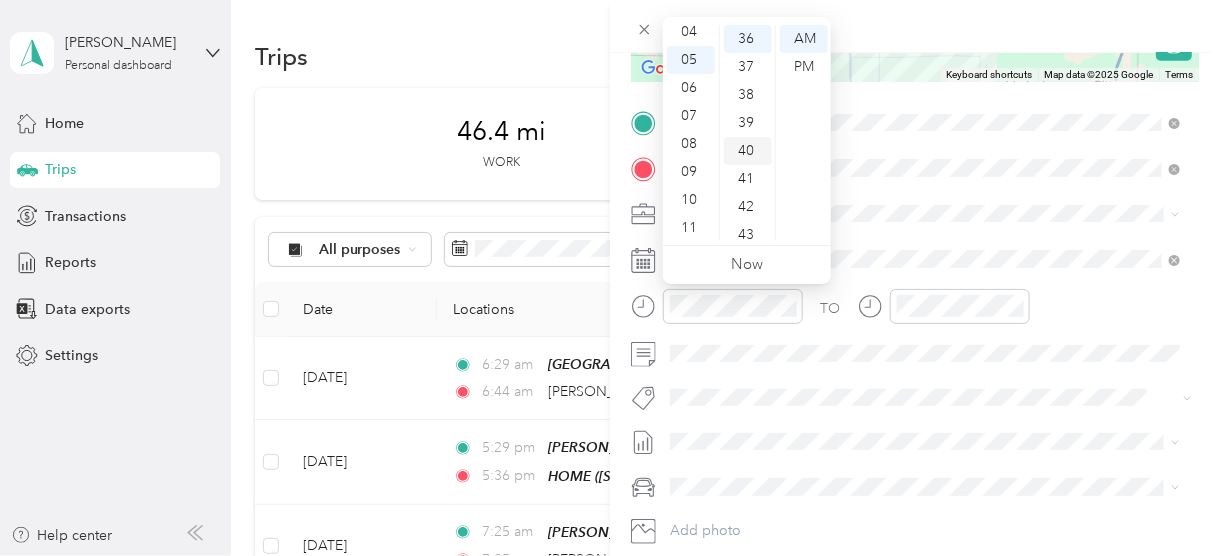 click on "40" at bounding box center [748, 151] 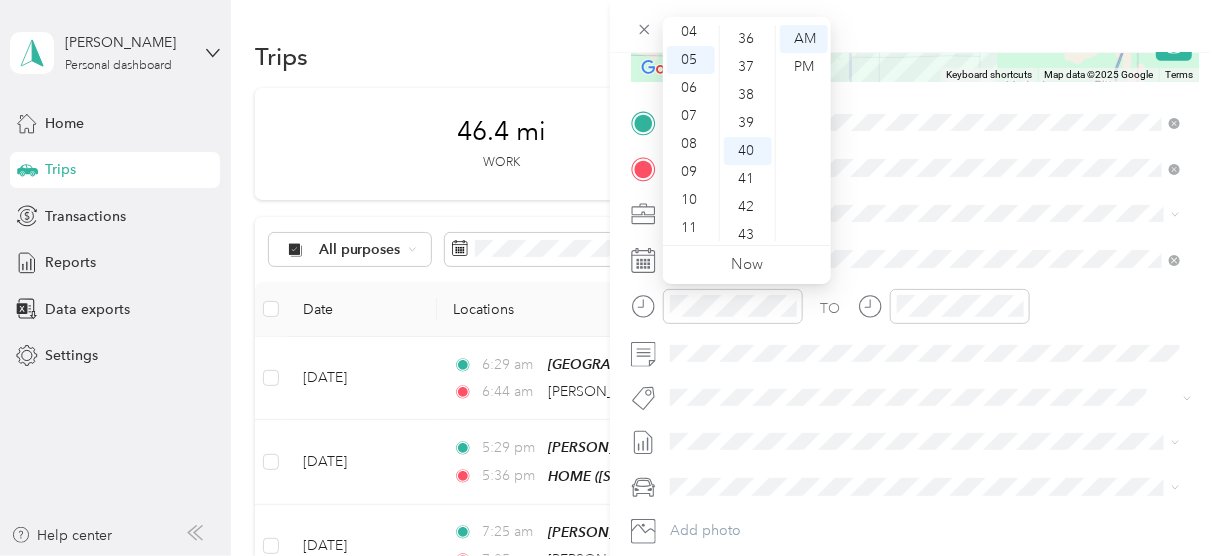 scroll, scrollTop: 1120, scrollLeft: 0, axis: vertical 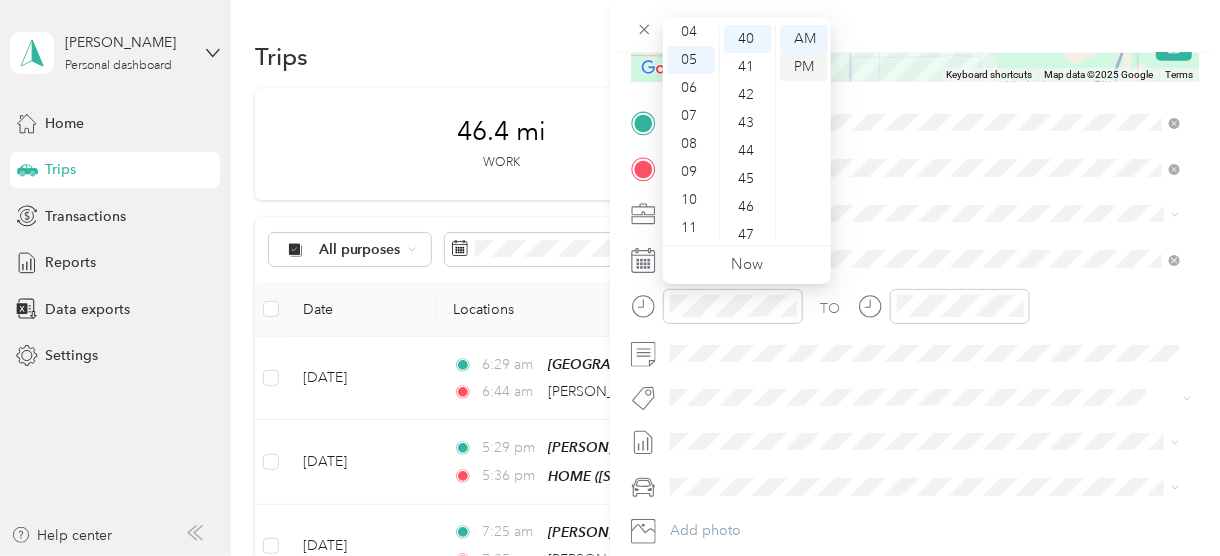 click on "PM" at bounding box center (804, 67) 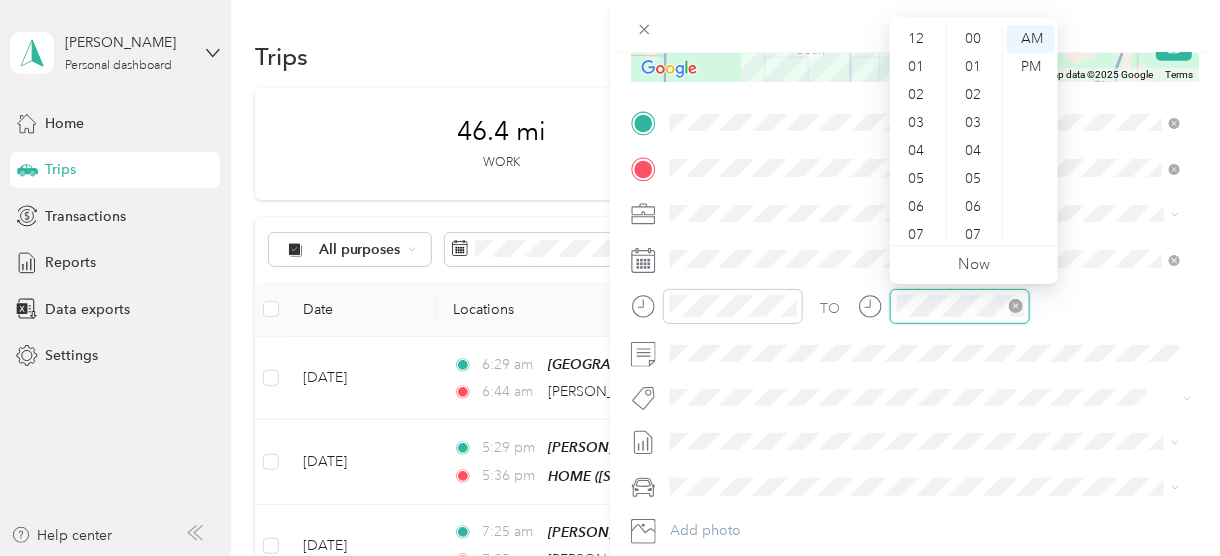scroll, scrollTop: 1008, scrollLeft: 0, axis: vertical 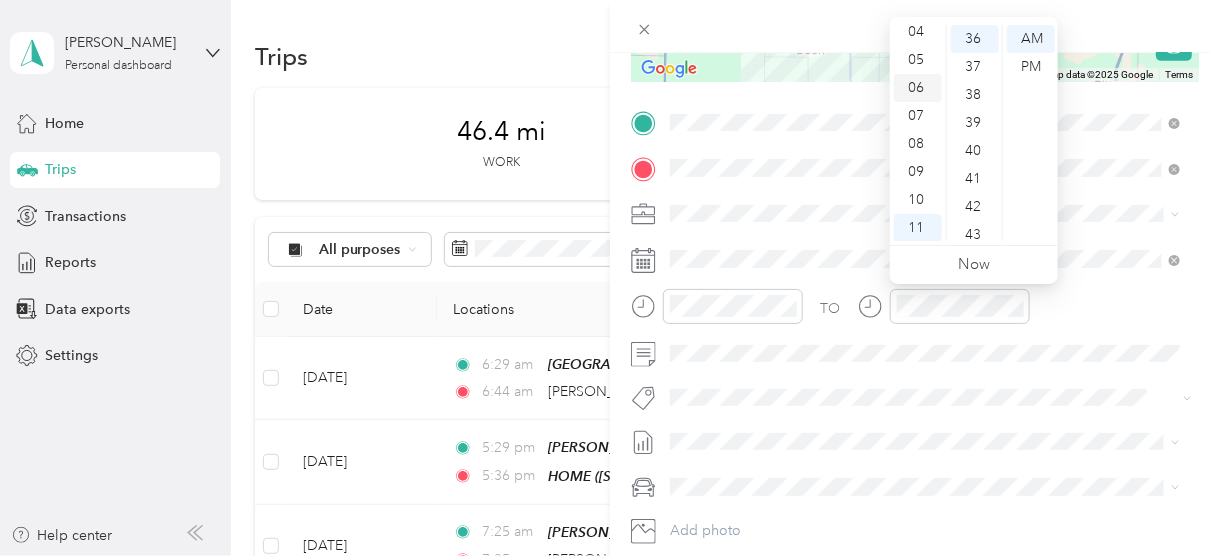 click on "06" at bounding box center (918, 88) 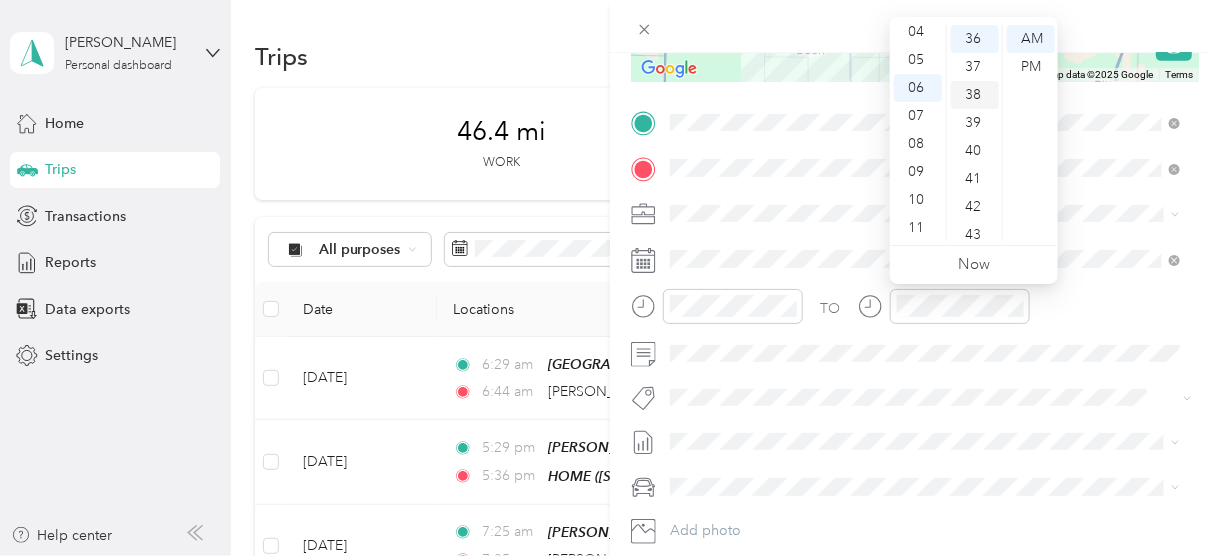 click on "38" at bounding box center [975, 95] 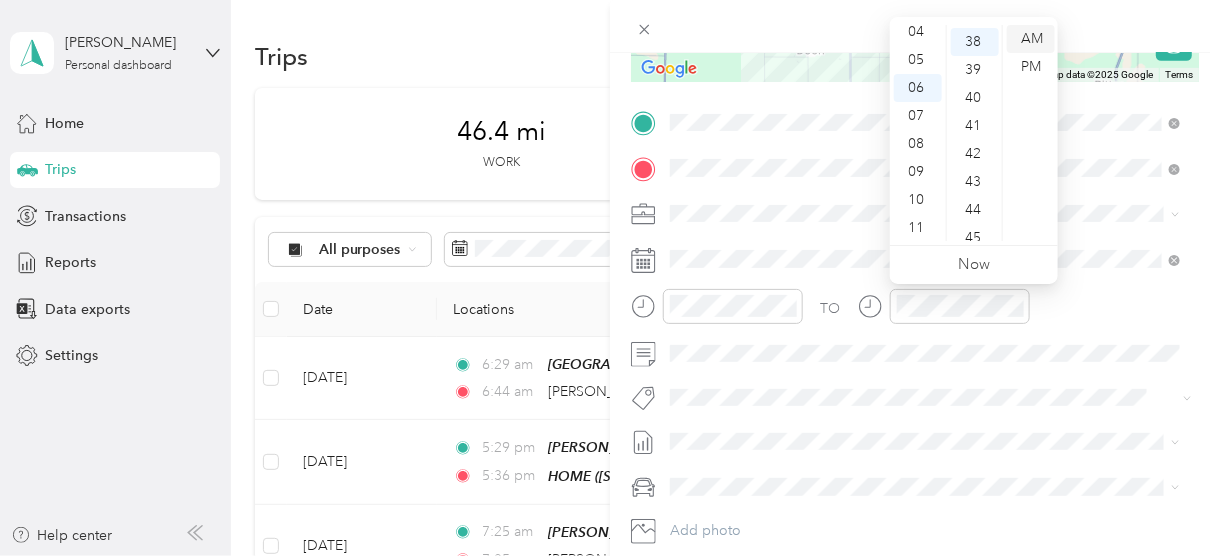 scroll, scrollTop: 1064, scrollLeft: 0, axis: vertical 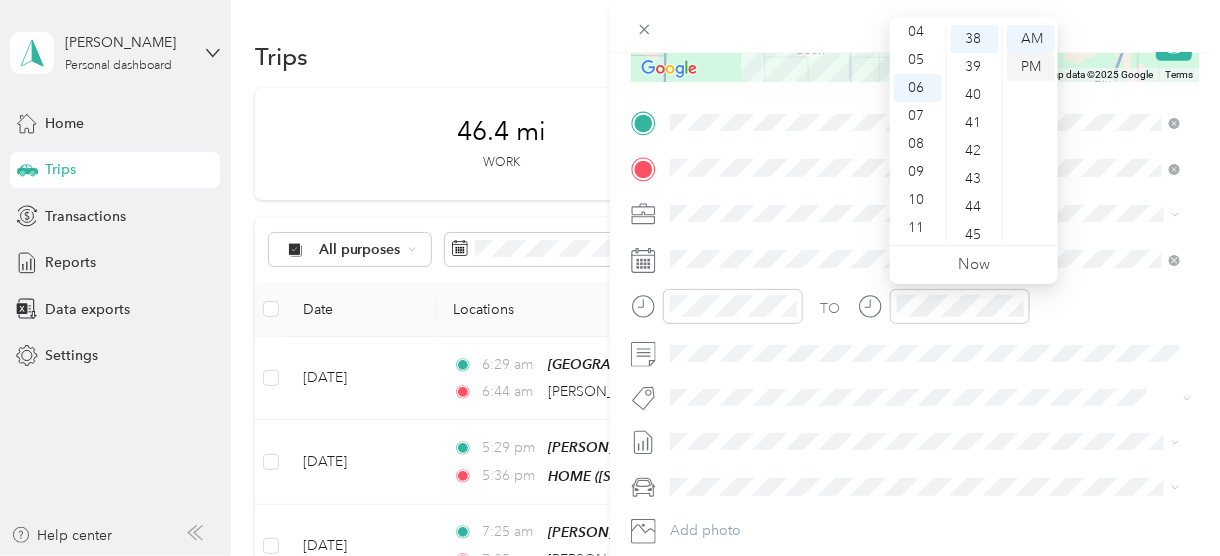 drag, startPoint x: 1035, startPoint y: 60, endPoint x: 1036, endPoint y: 70, distance: 10.049875 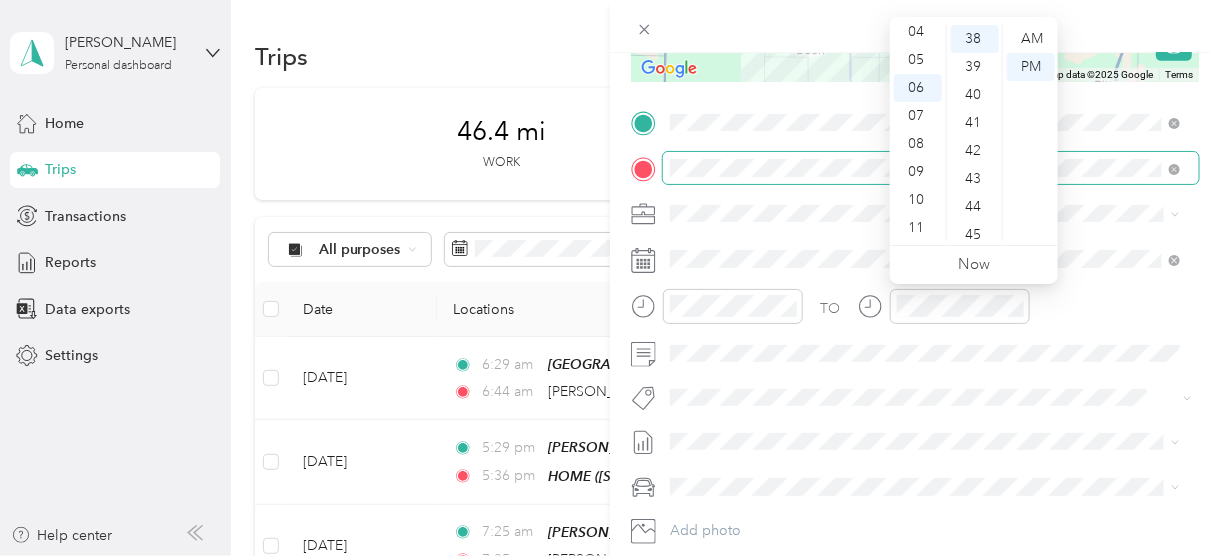 click at bounding box center [931, 168] 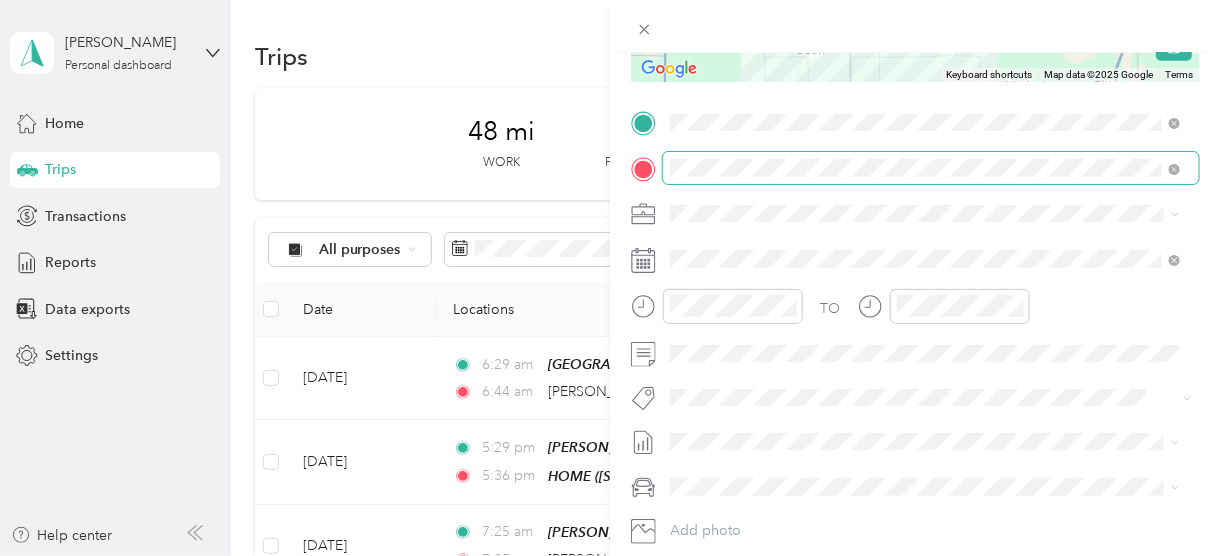 click at bounding box center [931, 168] 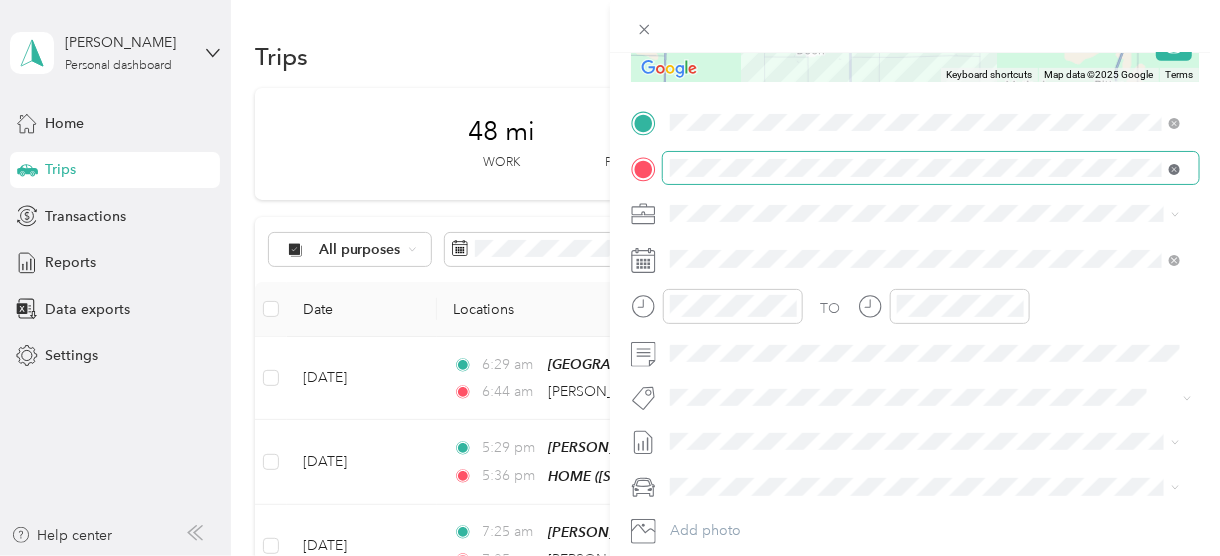 click 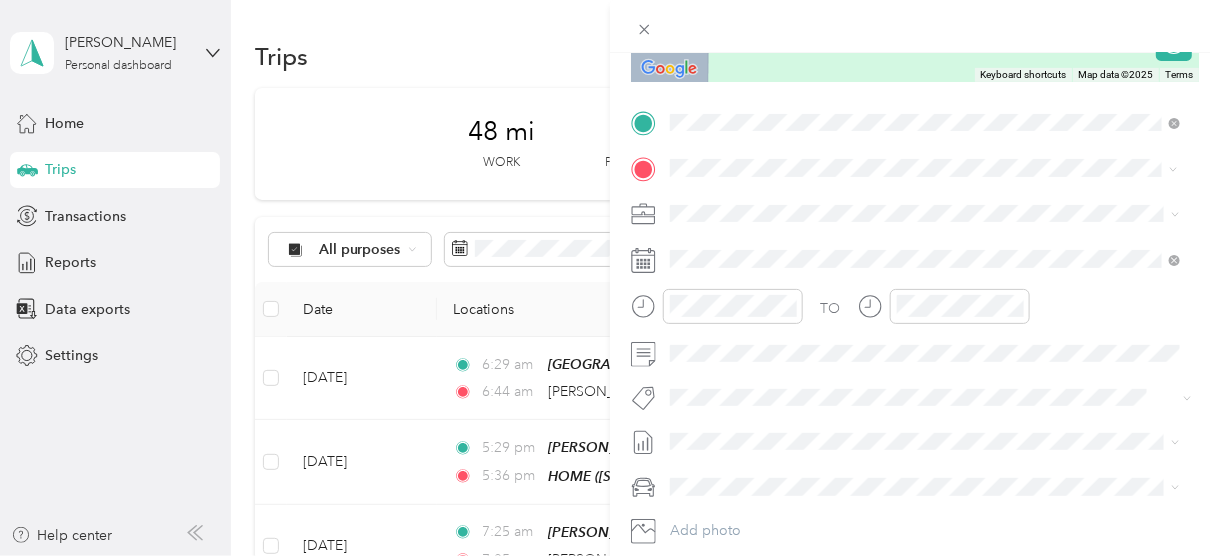 click on "[STREET_ADDRESS][PERSON_NAME][US_STATE]" at bounding box center (863, 239) 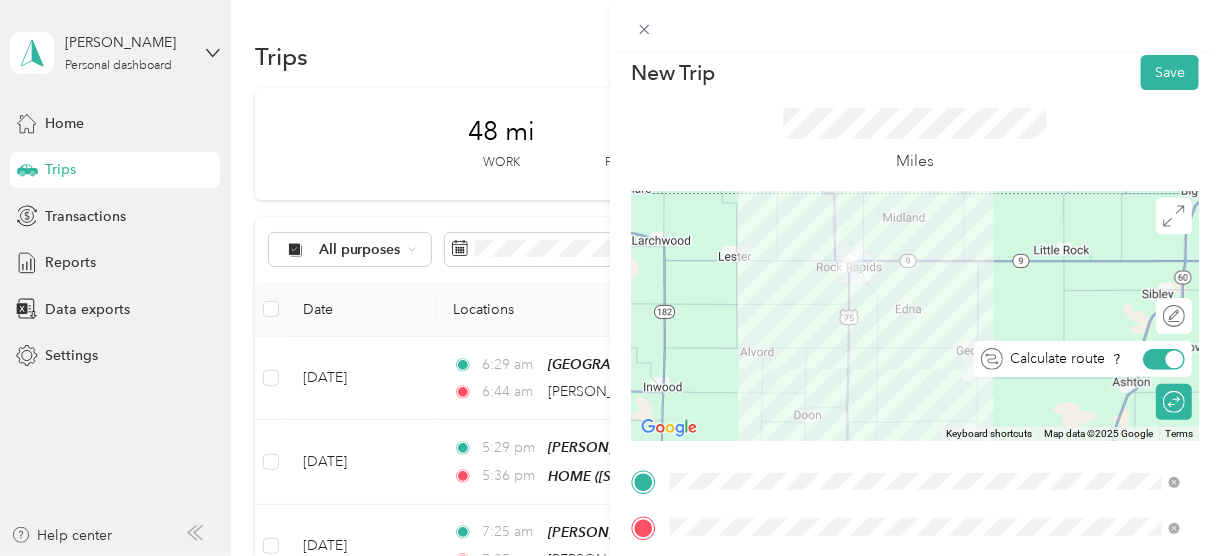 scroll, scrollTop: 0, scrollLeft: 0, axis: both 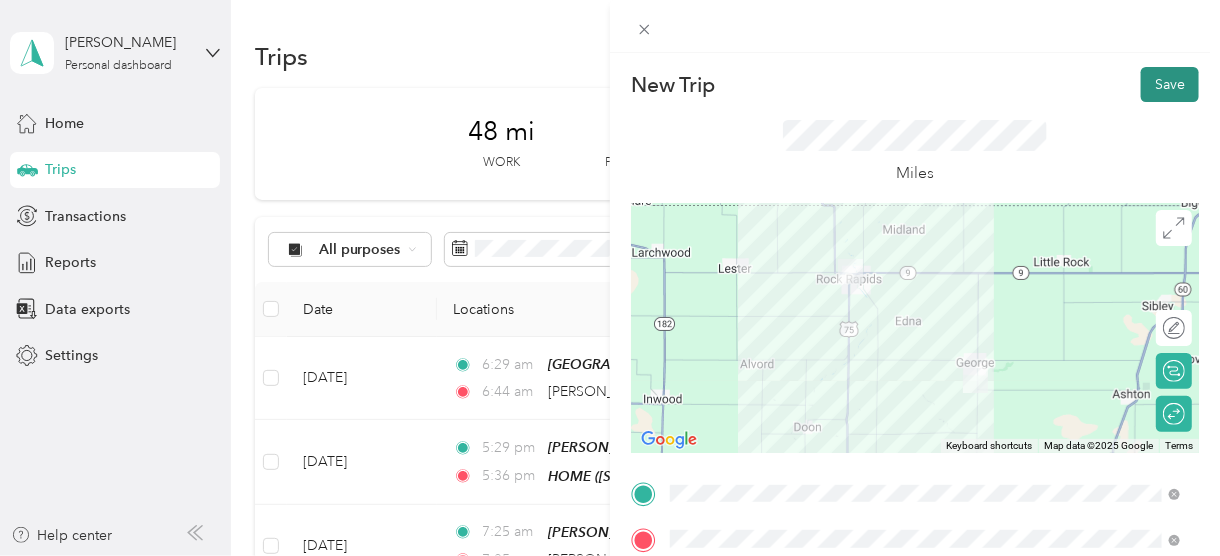 click on "Save" at bounding box center [1170, 84] 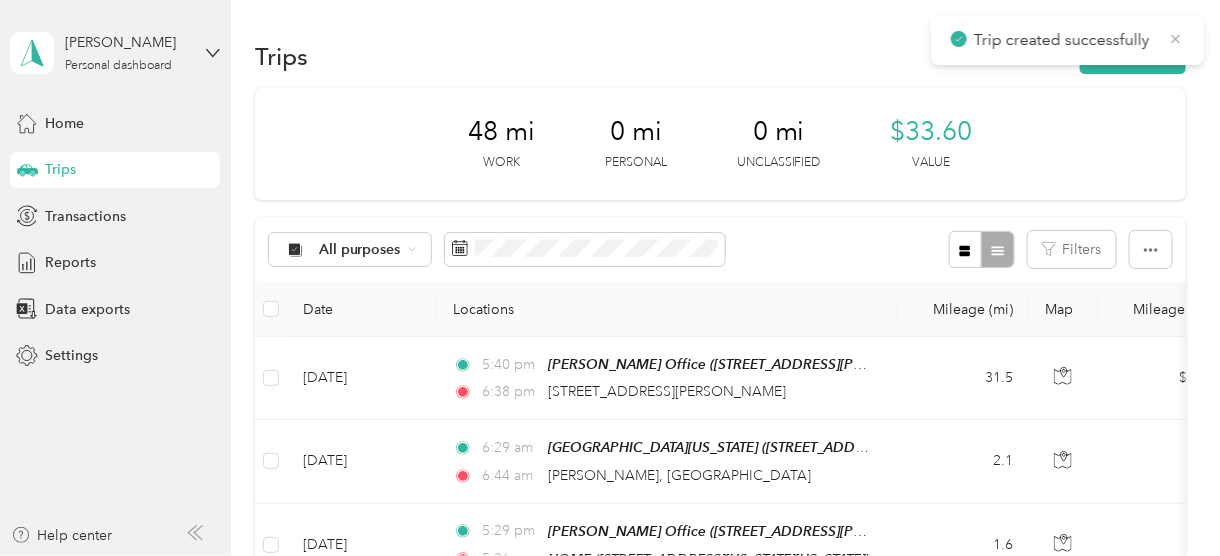 click 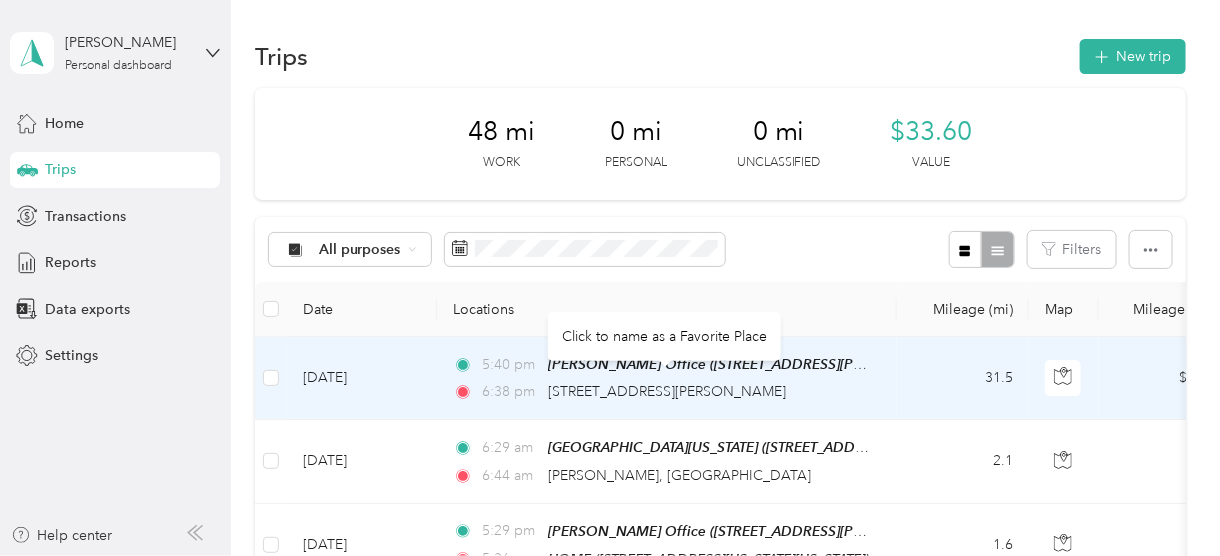 click on "[DATE]" at bounding box center (362, 378) 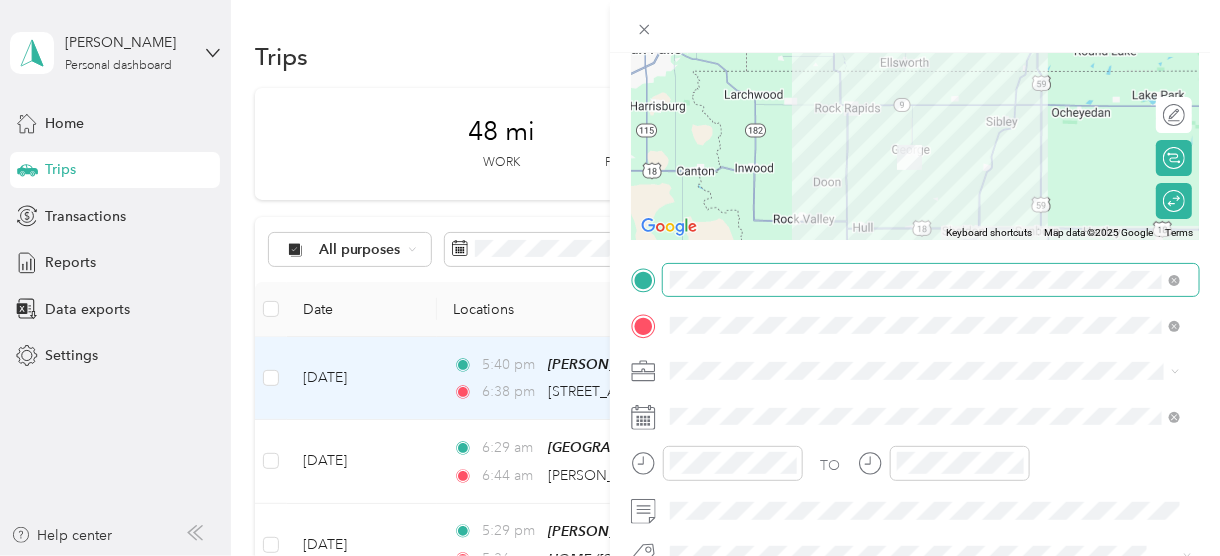 scroll, scrollTop: 240, scrollLeft: 0, axis: vertical 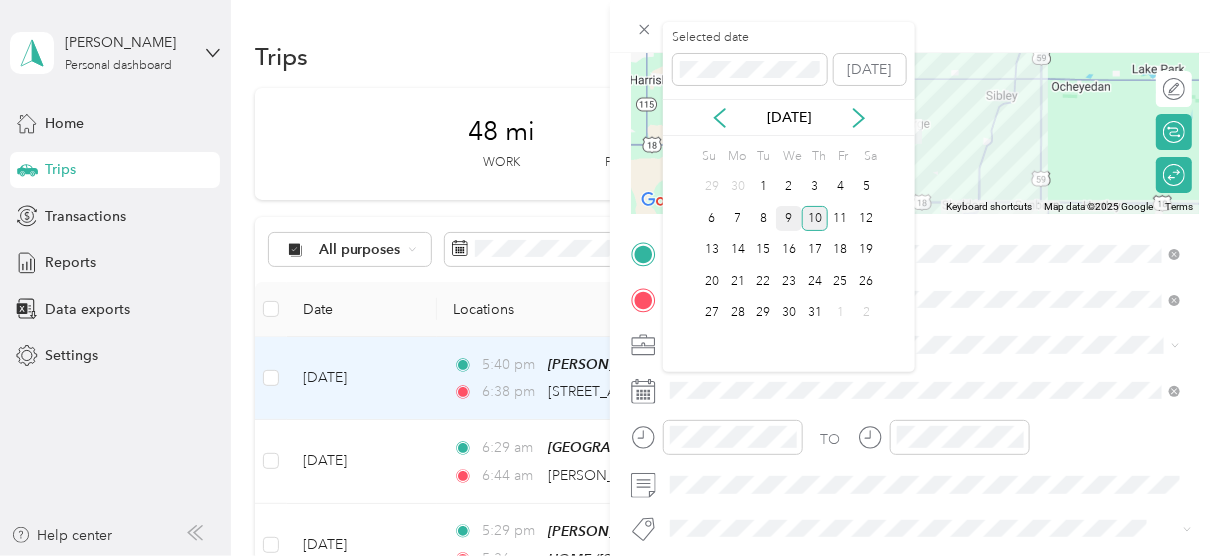 click on "9" at bounding box center [789, 218] 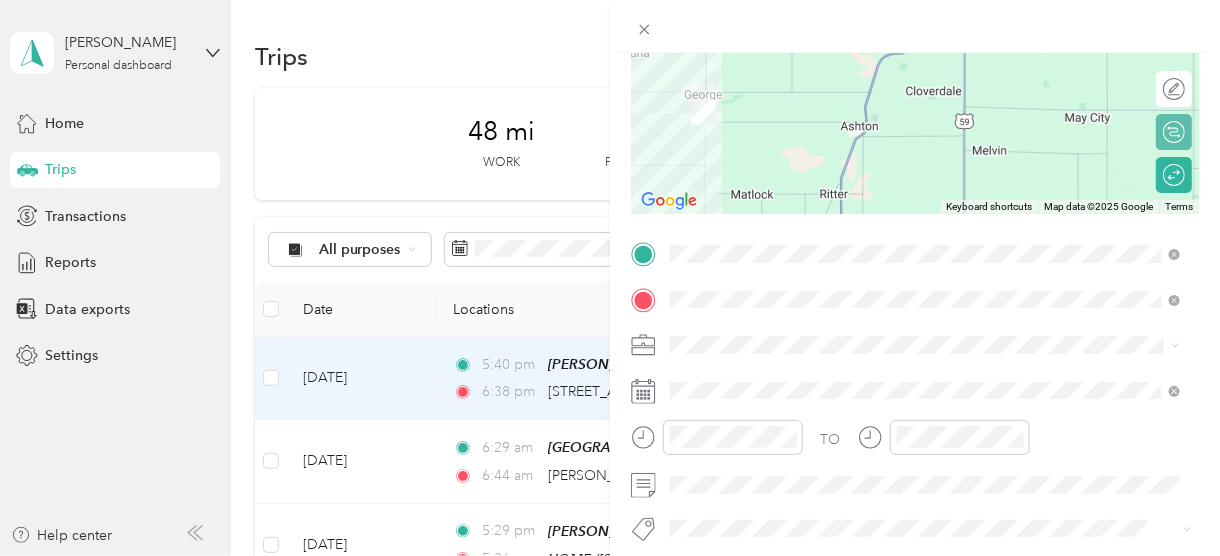 scroll, scrollTop: 18, scrollLeft: 0, axis: vertical 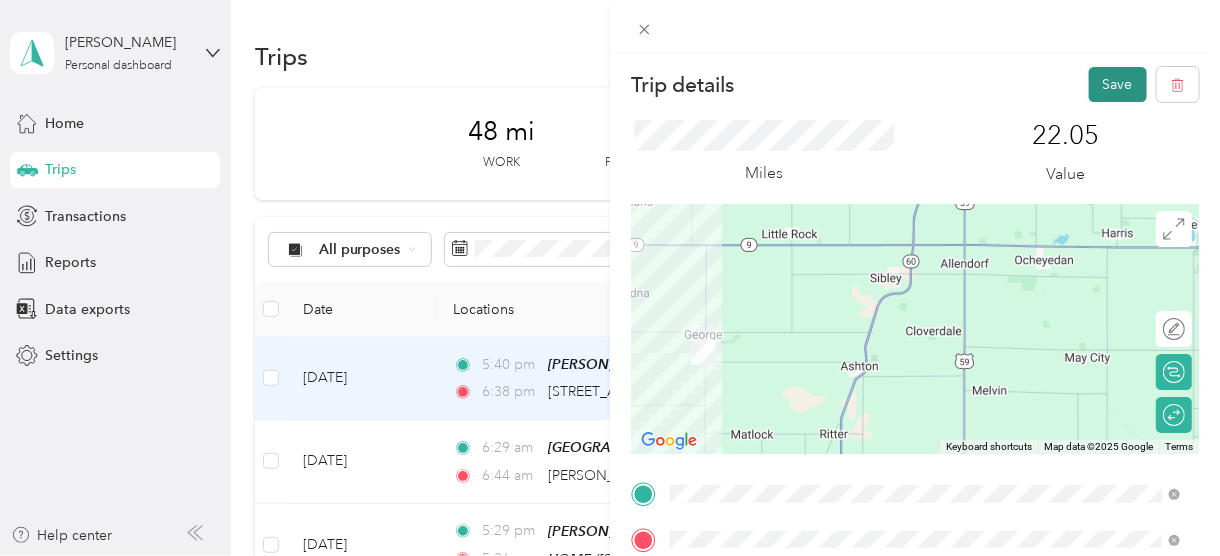 click on "Save" at bounding box center [1118, 84] 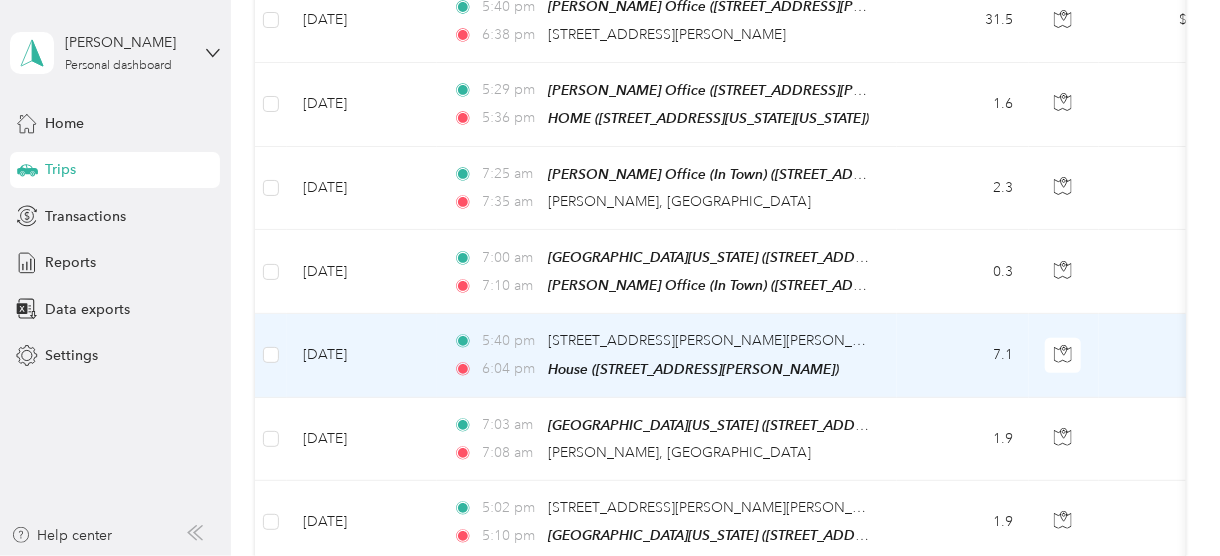 scroll, scrollTop: 480, scrollLeft: 0, axis: vertical 